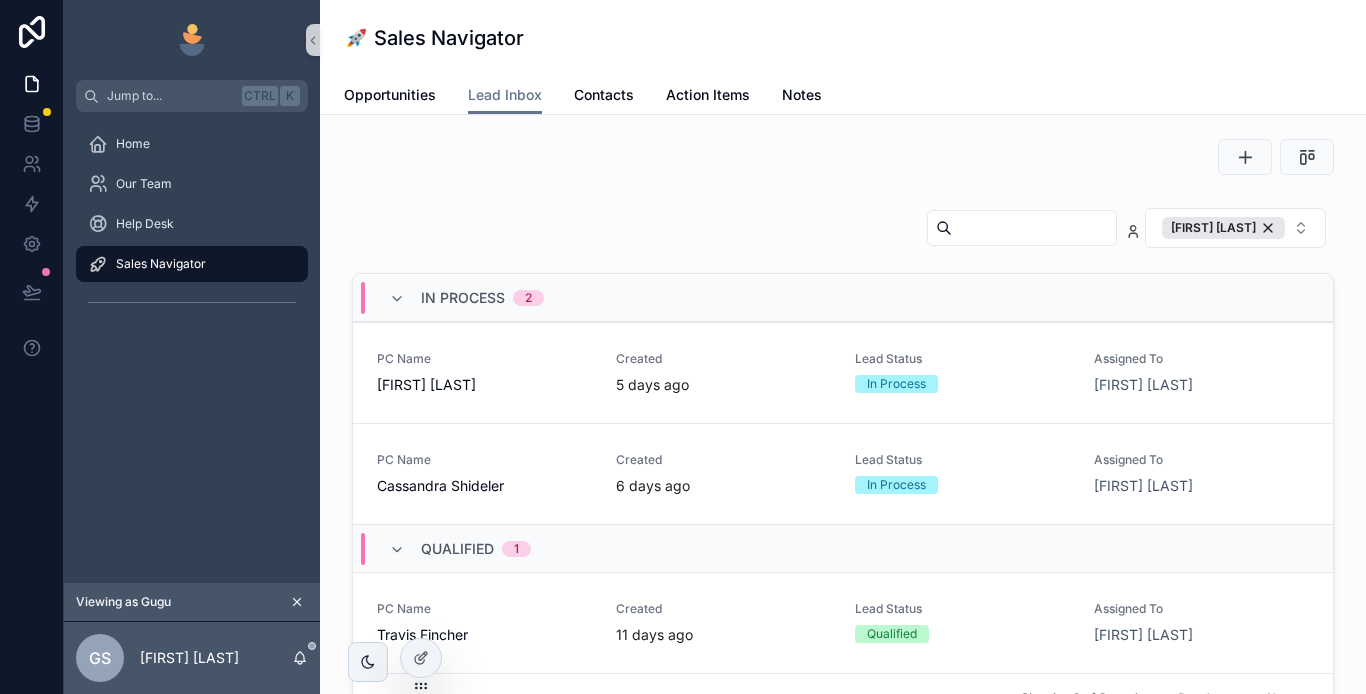 scroll, scrollTop: 0, scrollLeft: 0, axis: both 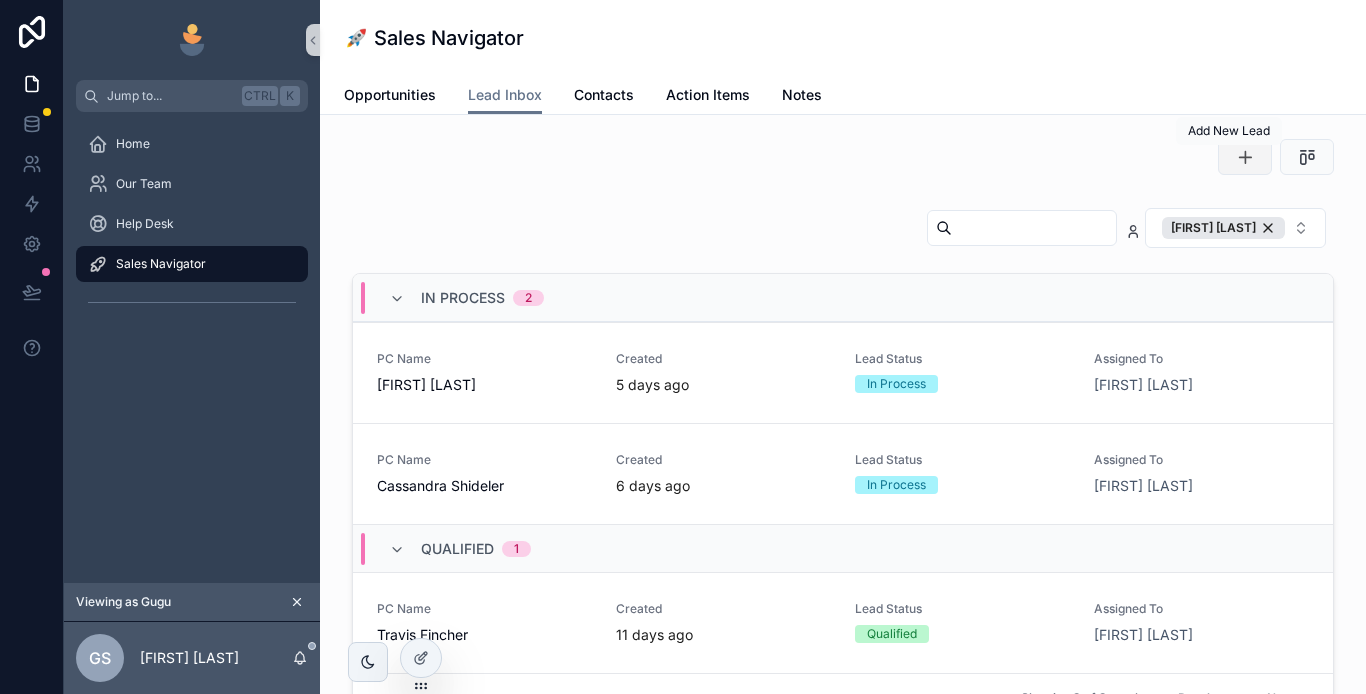 click at bounding box center (1245, 157) 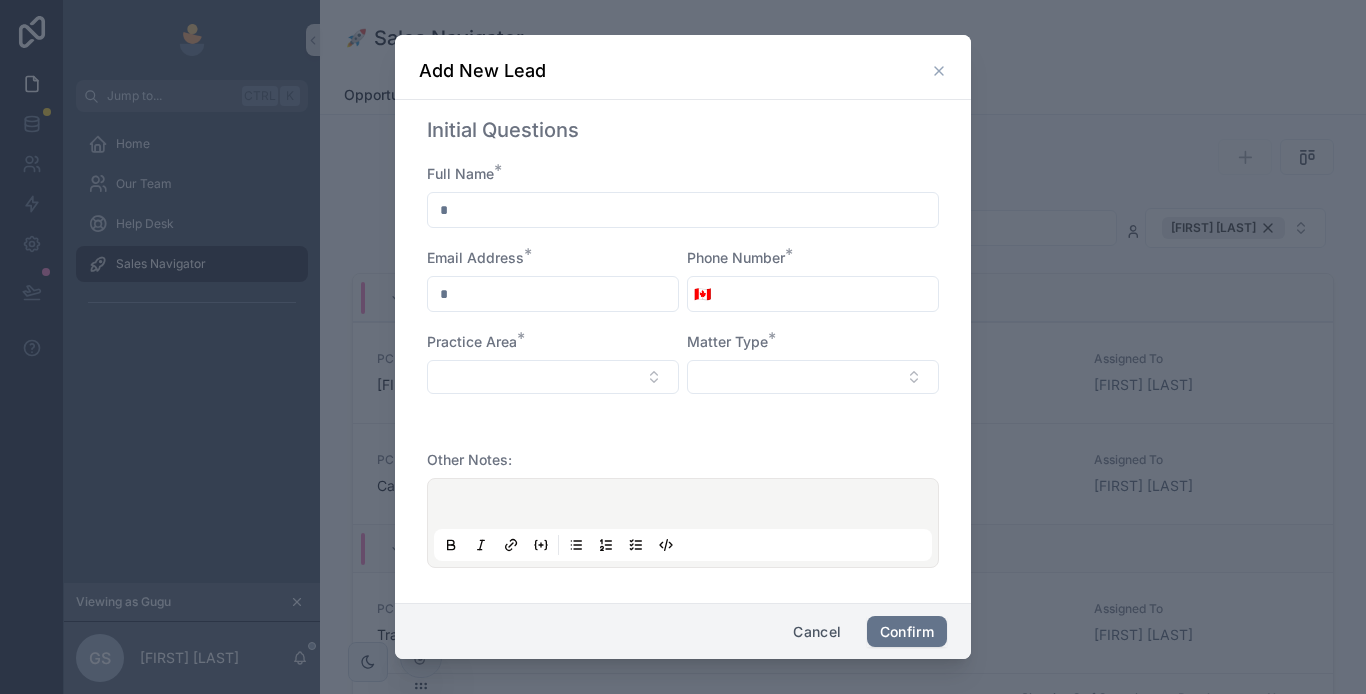 click at bounding box center [683, 210] 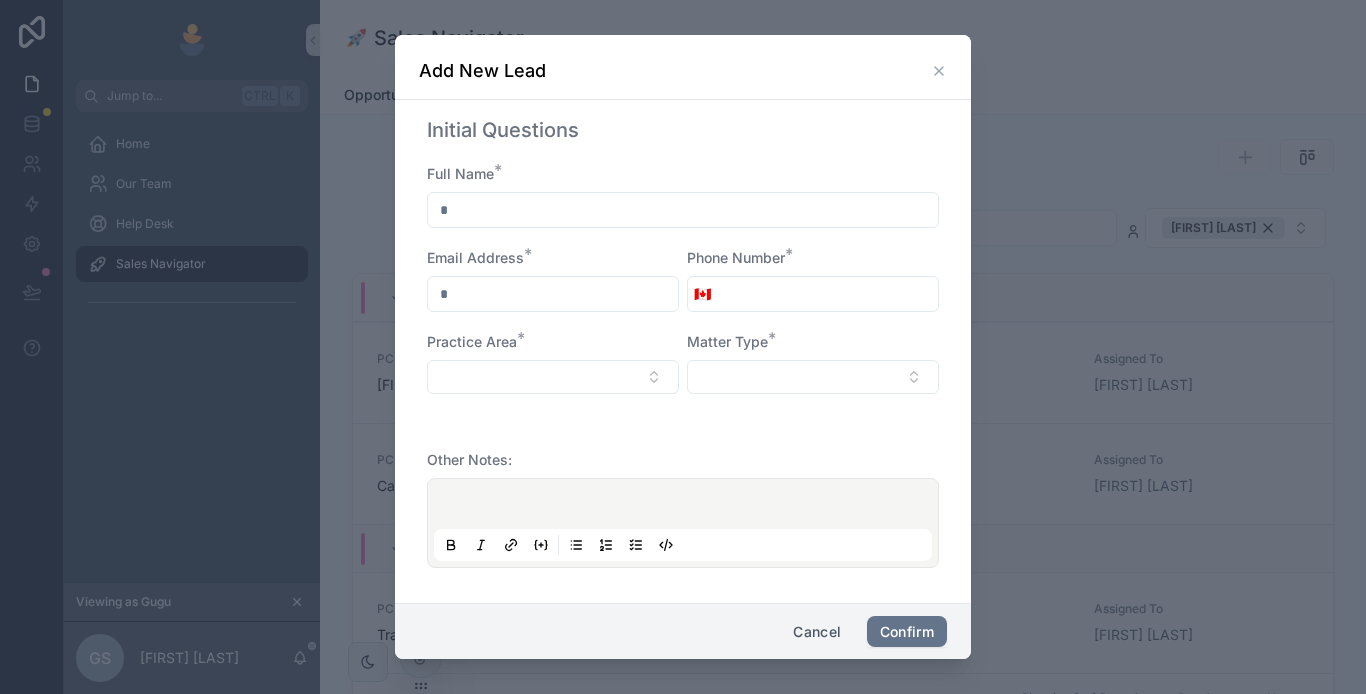 type on "**********" 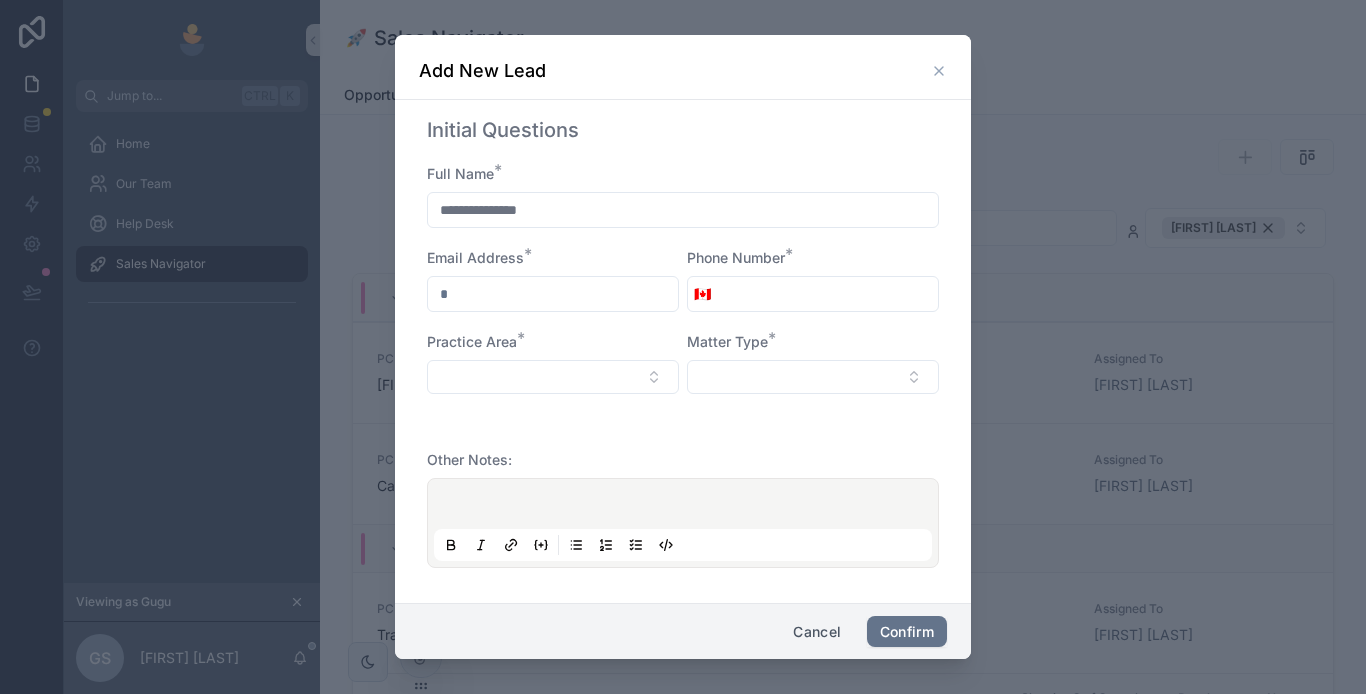drag, startPoint x: 517, startPoint y: 295, endPoint x: 522, endPoint y: 314, distance: 19.646883 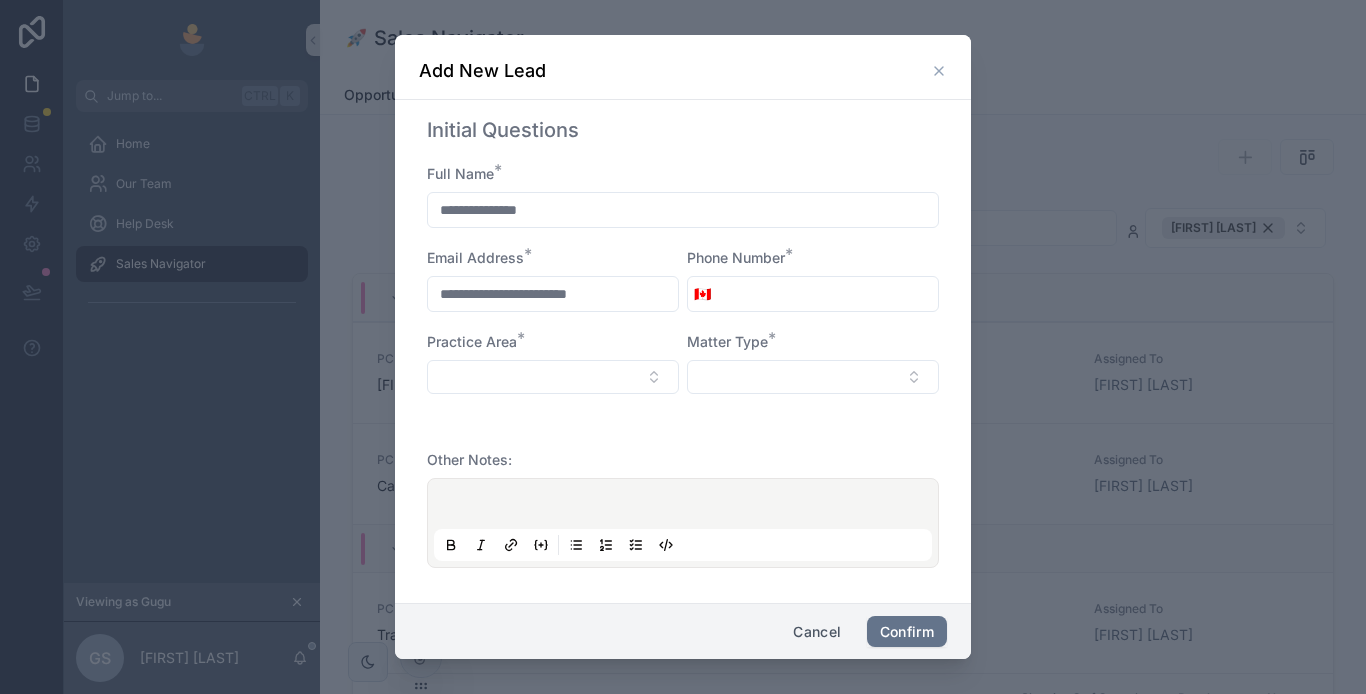 click at bounding box center (827, 294) 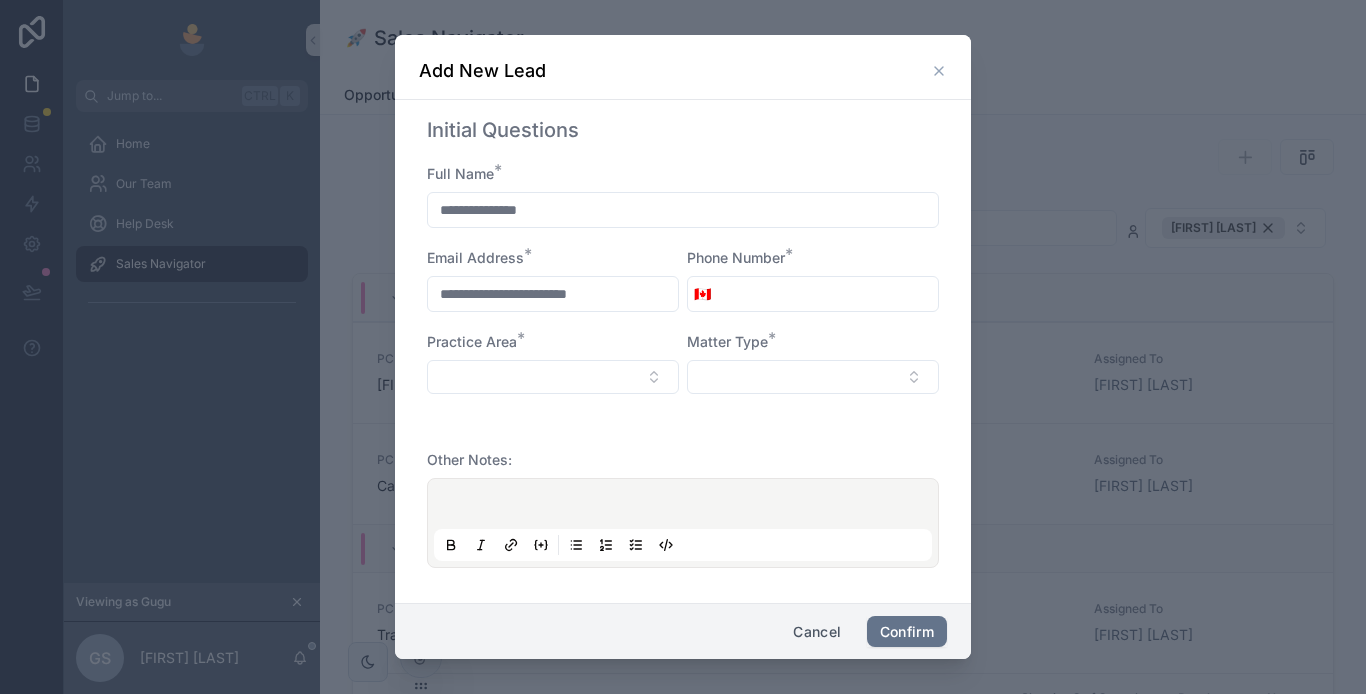 type on "**********" 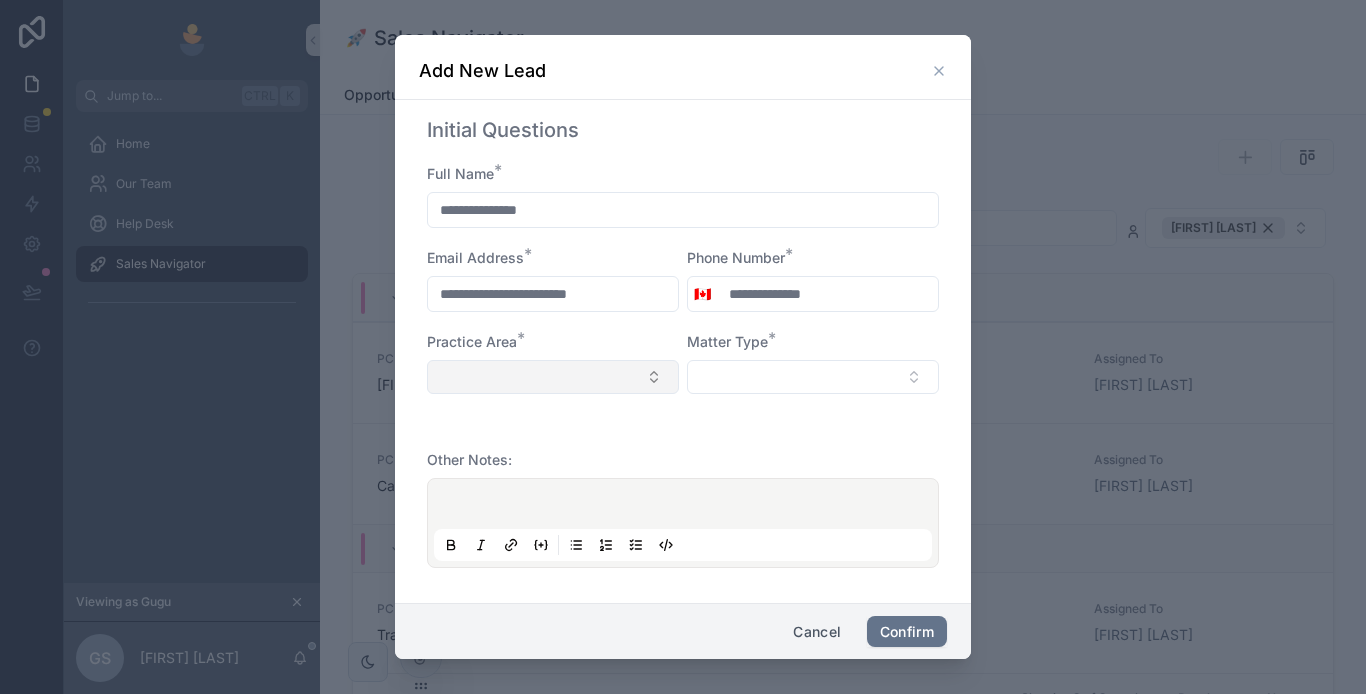 click at bounding box center (553, 377) 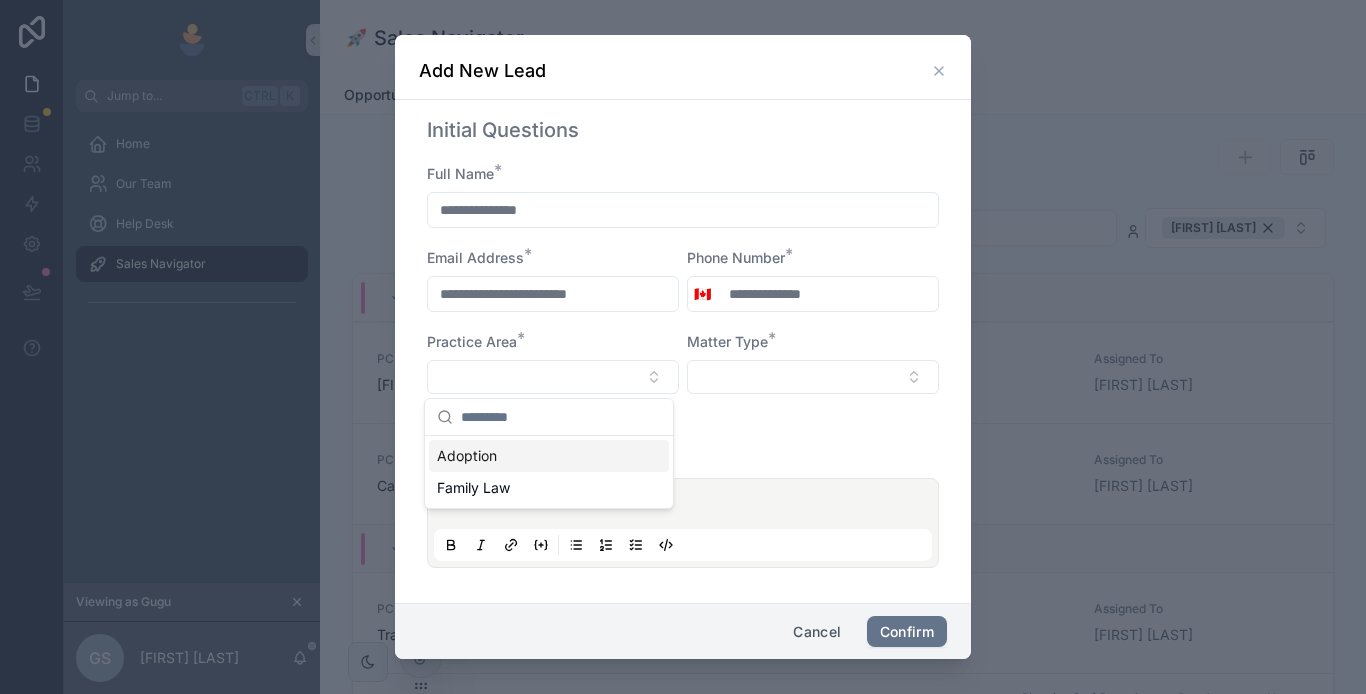 click on "Adoption" at bounding box center (549, 456) 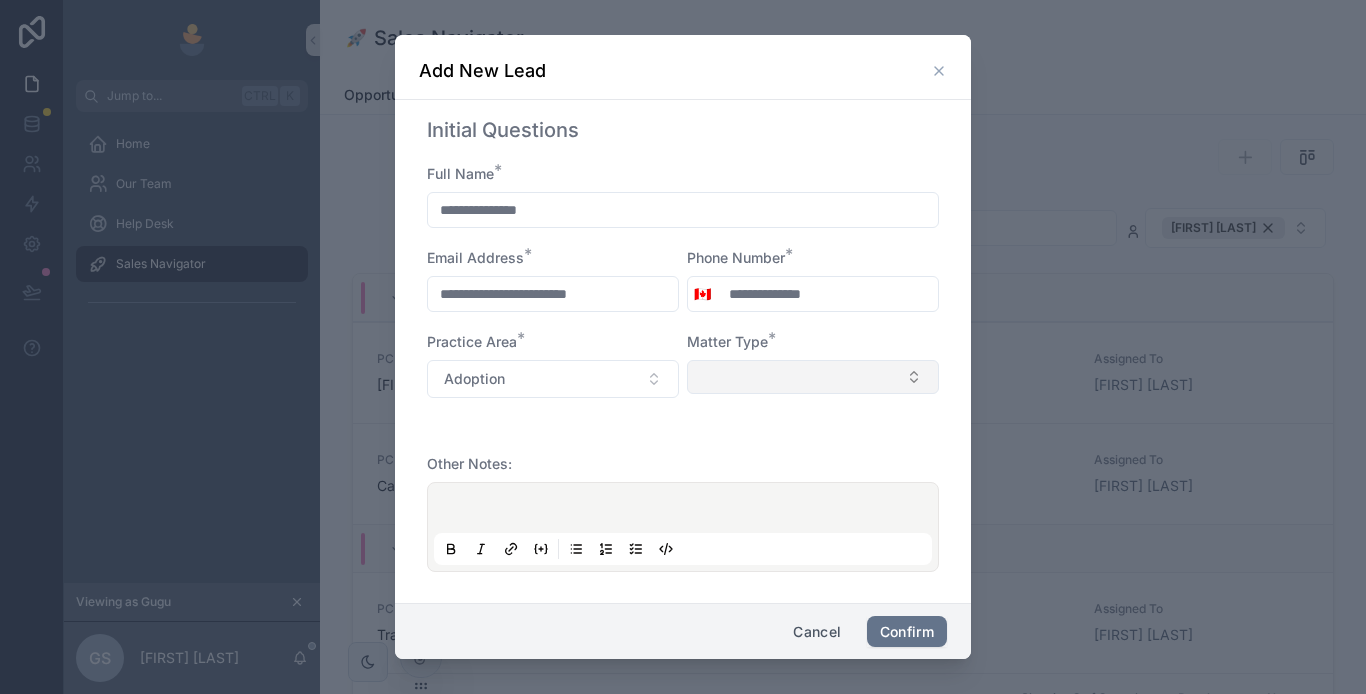 click at bounding box center [813, 377] 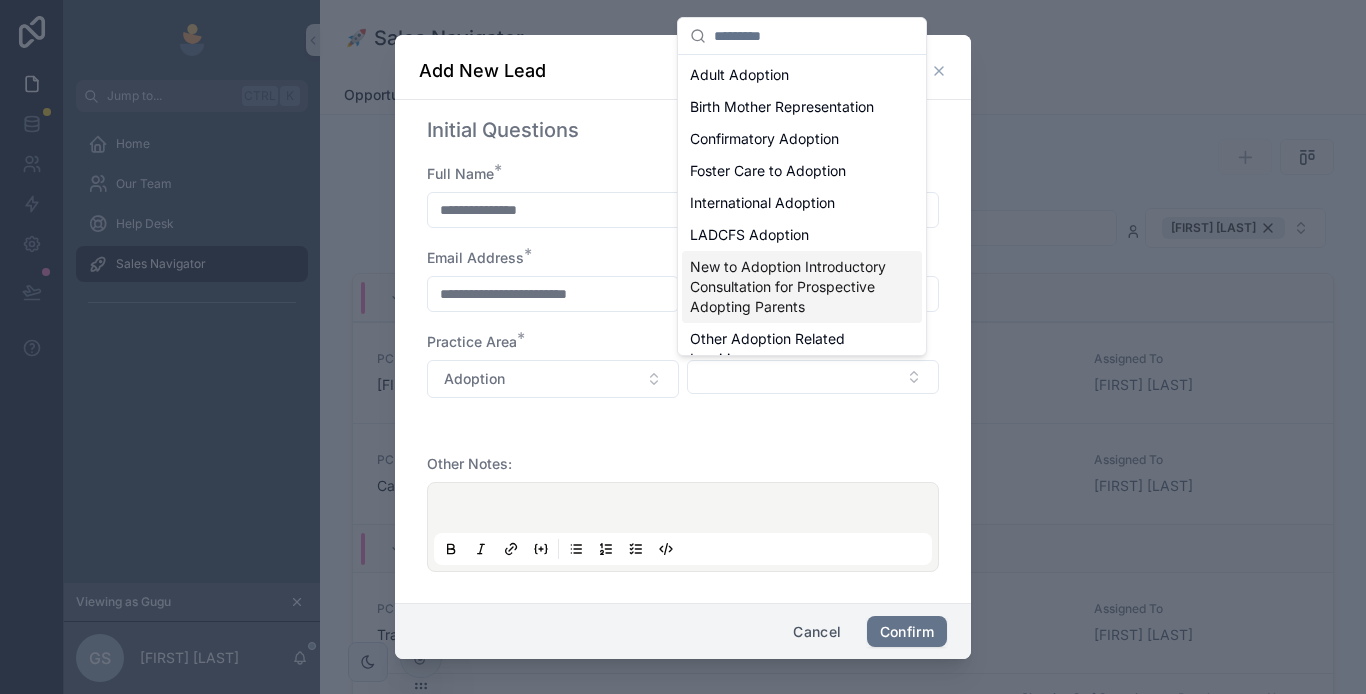 click on "New to Adoption Introductory Consultation for Prospective Adopting Parents" at bounding box center [790, 287] 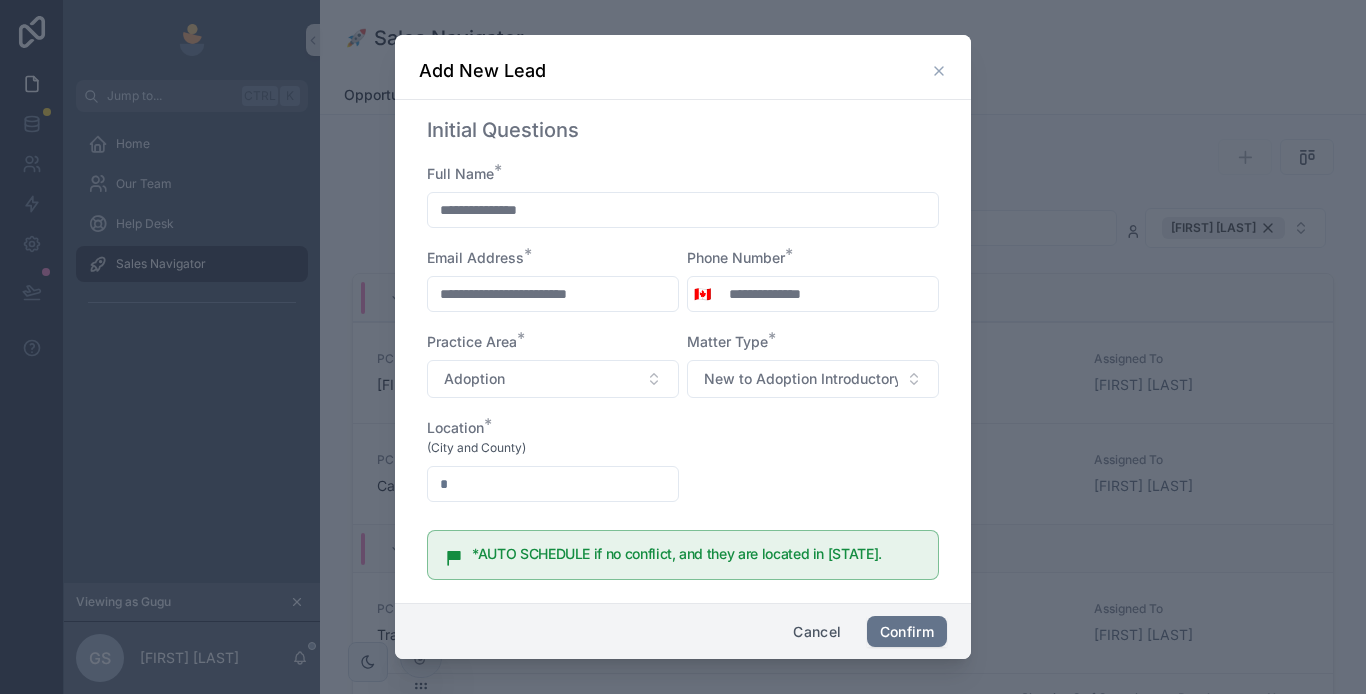 drag, startPoint x: 490, startPoint y: 491, endPoint x: 547, endPoint y: 478, distance: 58.463665 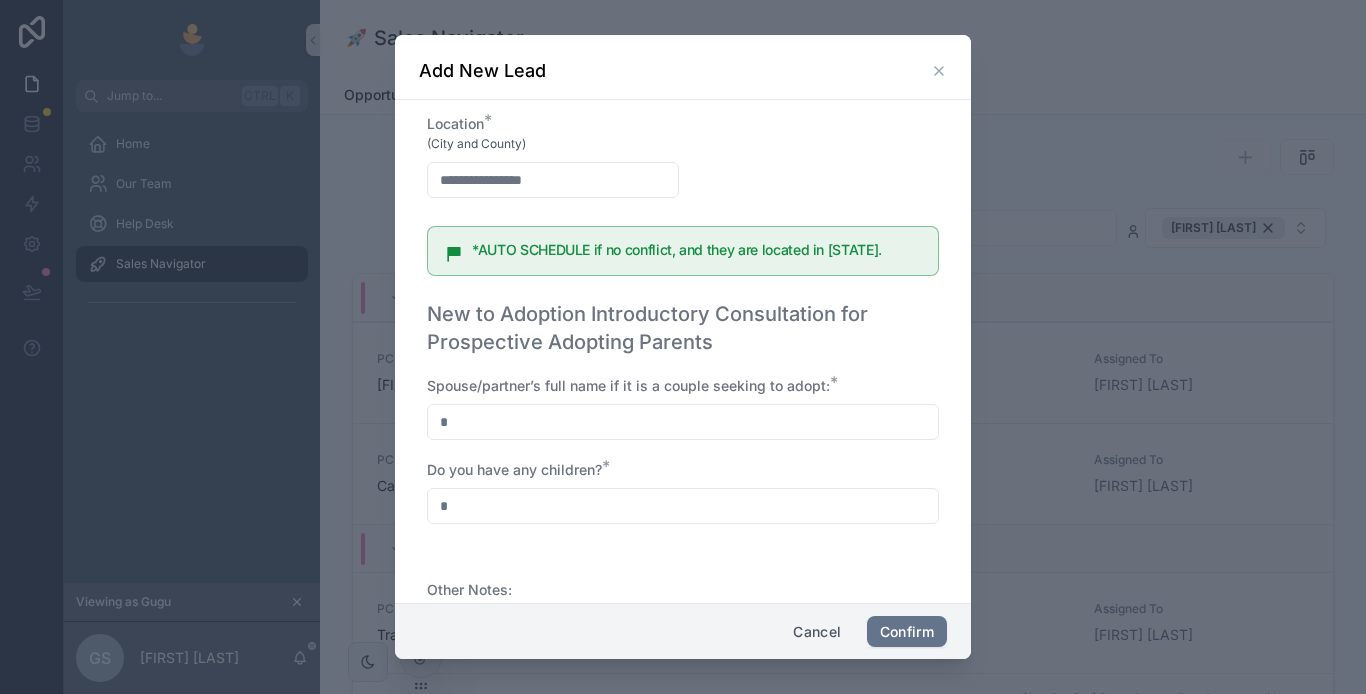 scroll, scrollTop: 400, scrollLeft: 0, axis: vertical 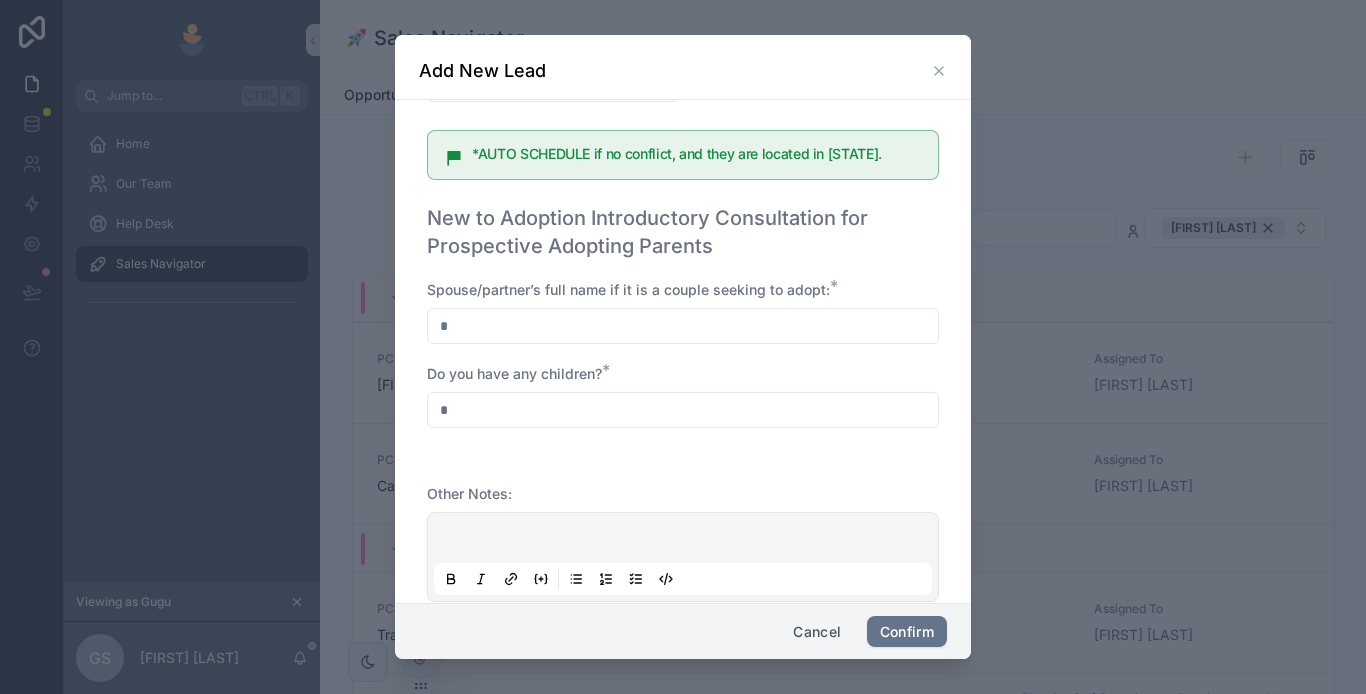 type on "**********" 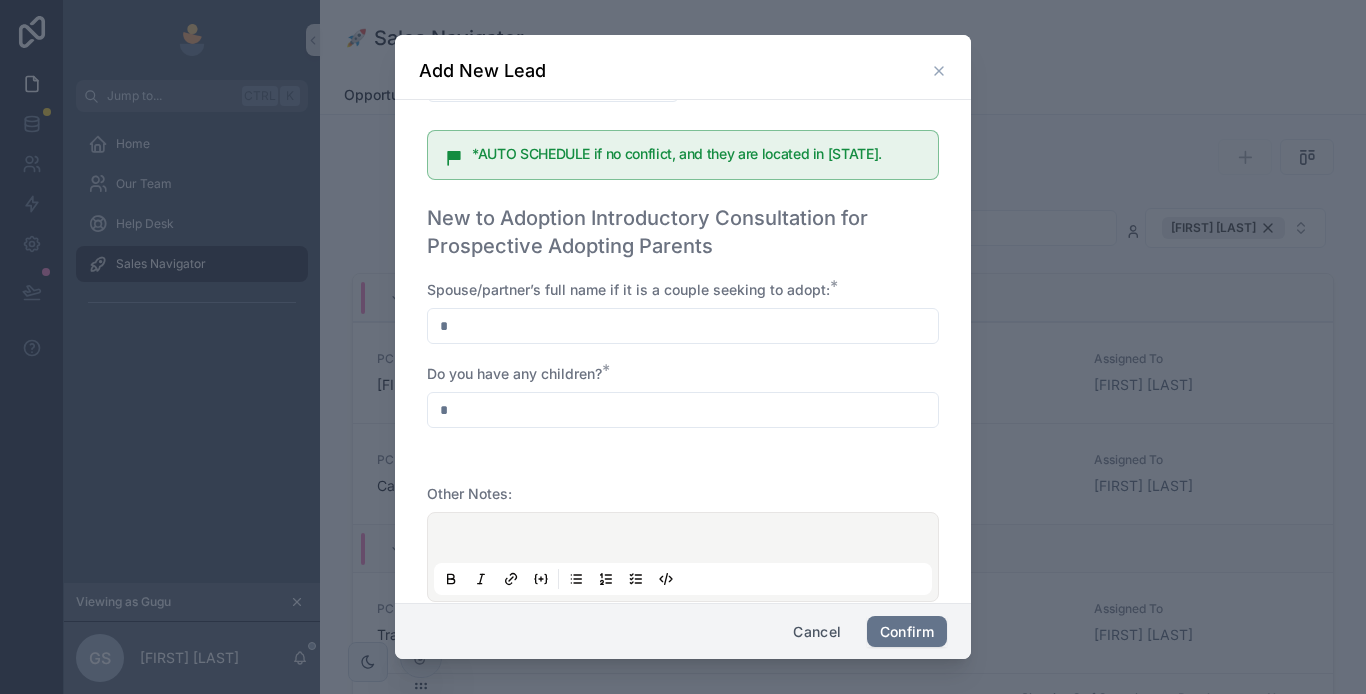 type on "**********" 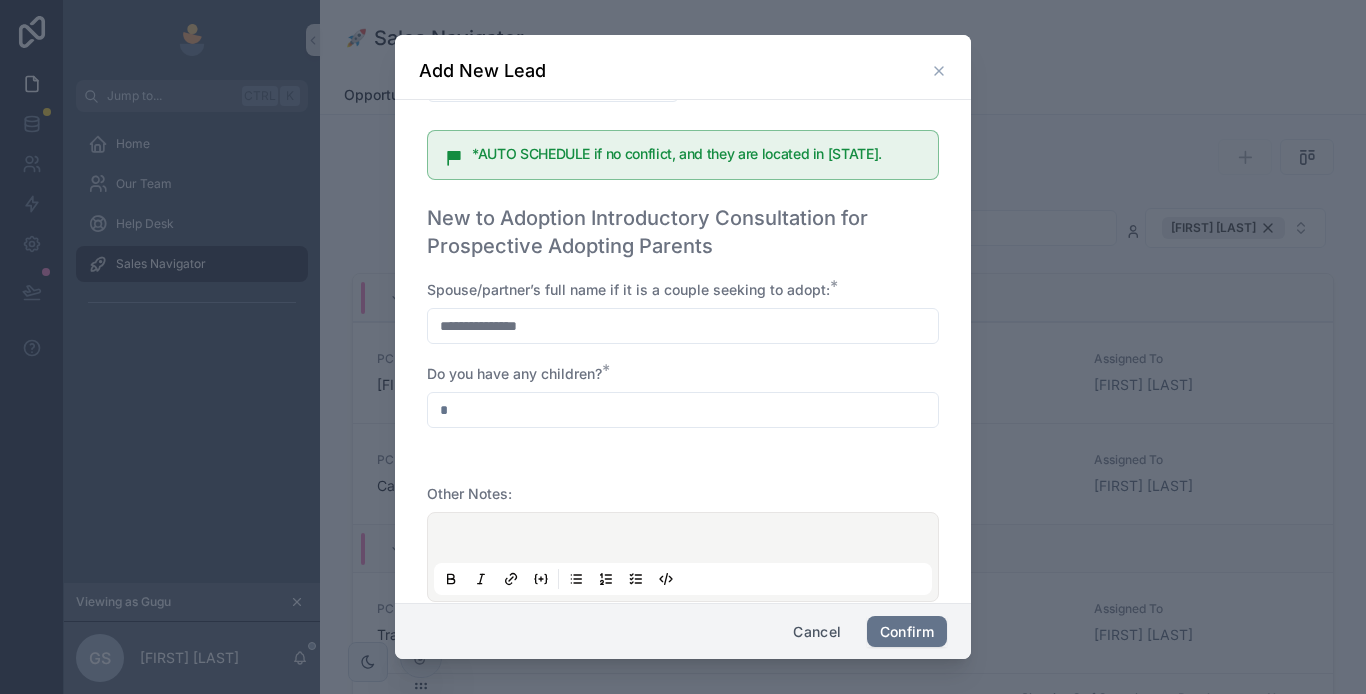 click at bounding box center [683, 410] 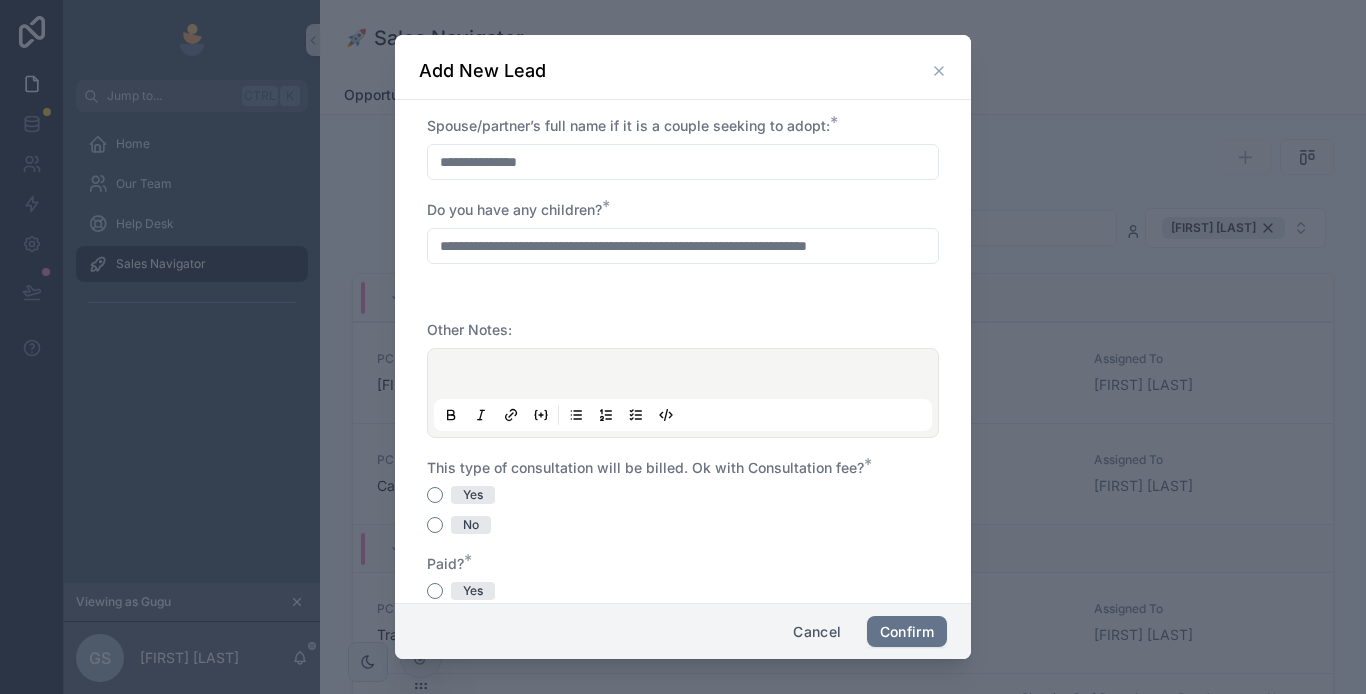 scroll, scrollTop: 600, scrollLeft: 0, axis: vertical 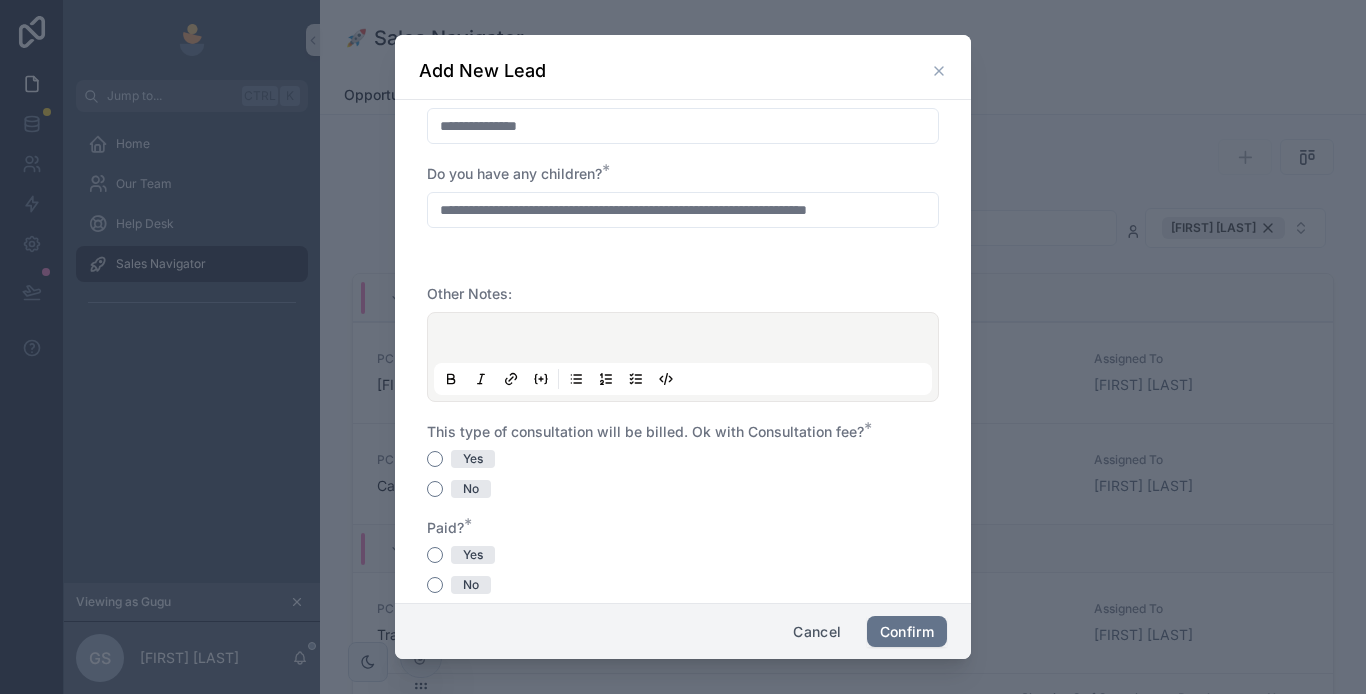 click at bounding box center [687, 341] 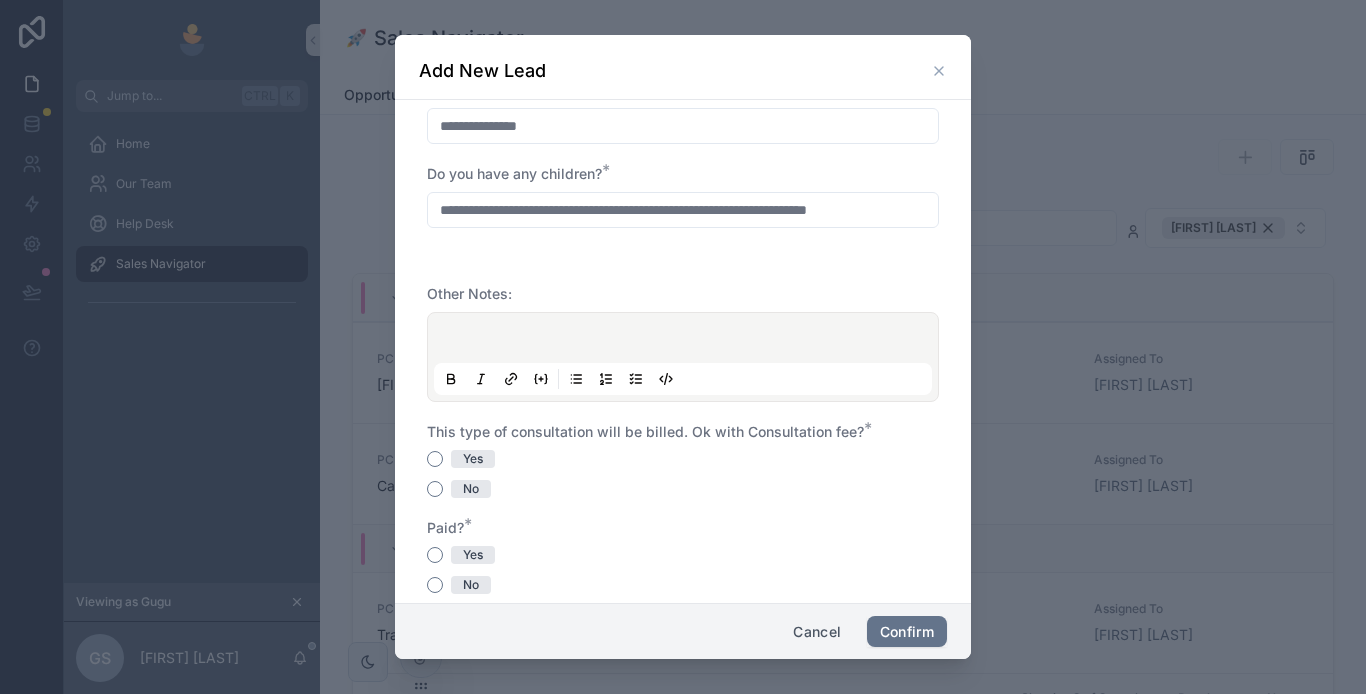 click at bounding box center [683, 357] 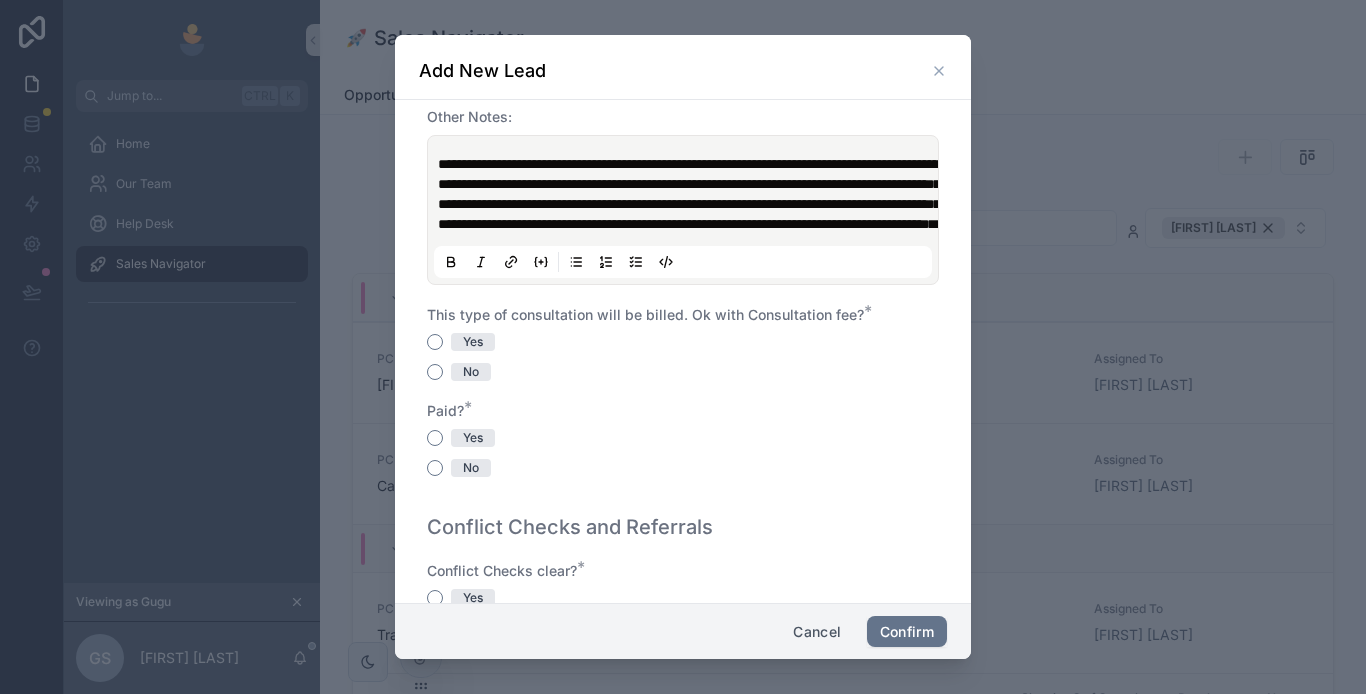 scroll, scrollTop: 800, scrollLeft: 0, axis: vertical 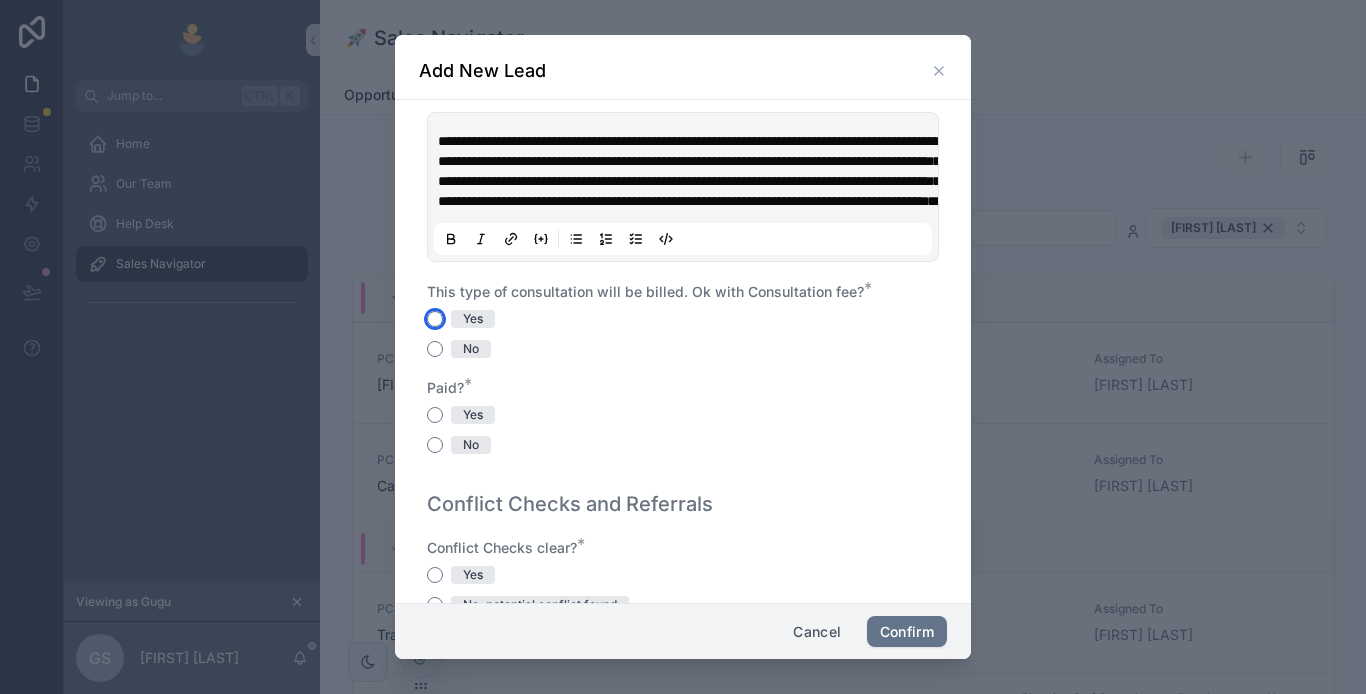click on "Yes" at bounding box center [435, 319] 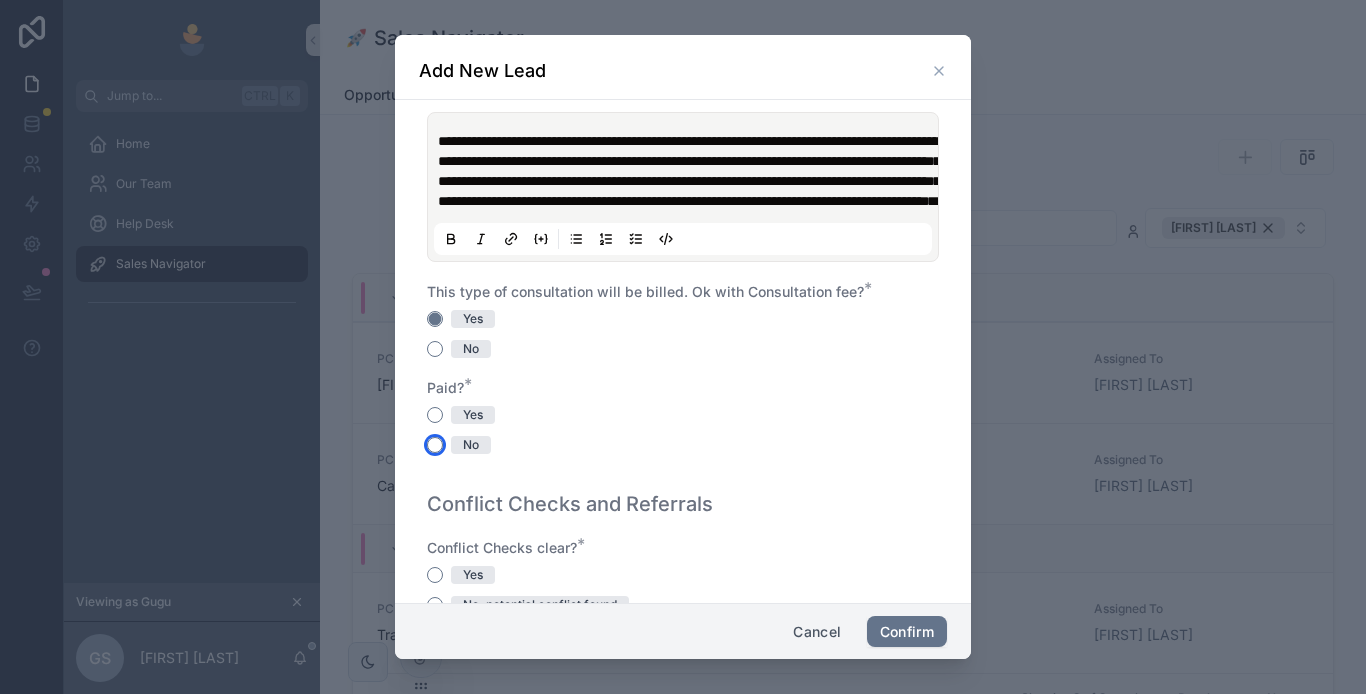 click on "No" at bounding box center [435, 445] 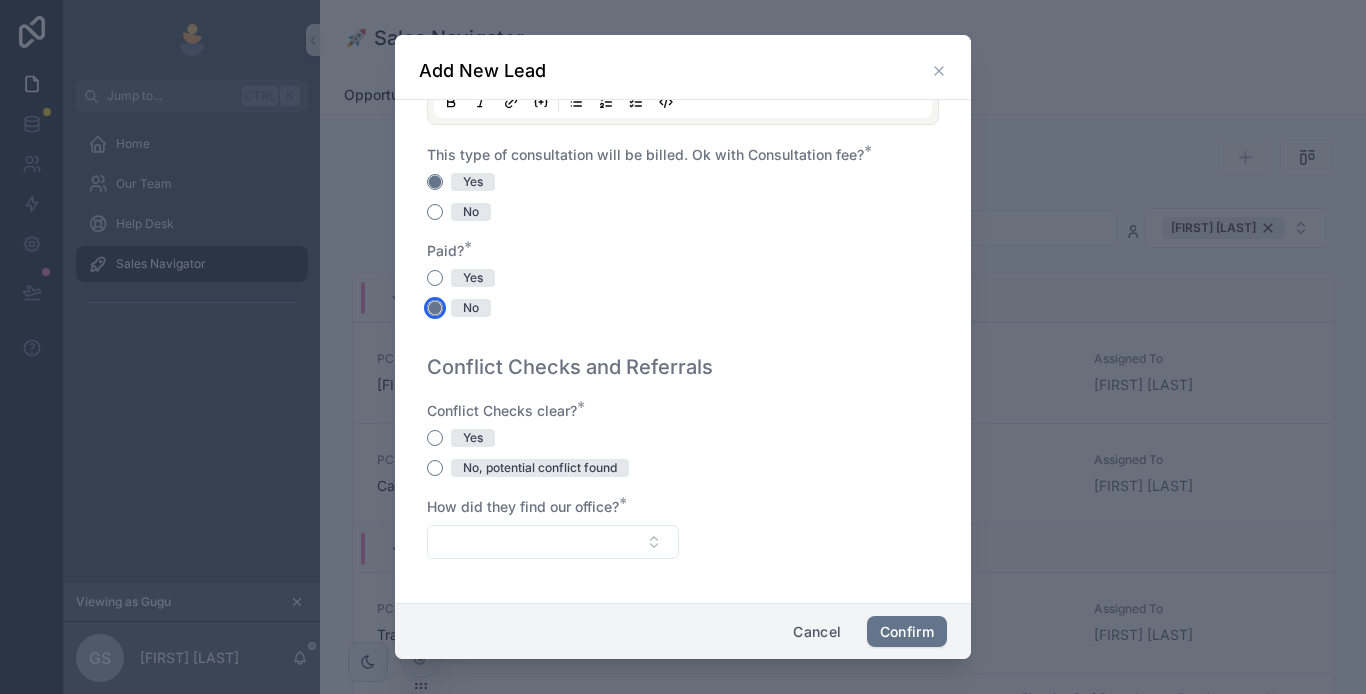 scroll, scrollTop: 977, scrollLeft: 0, axis: vertical 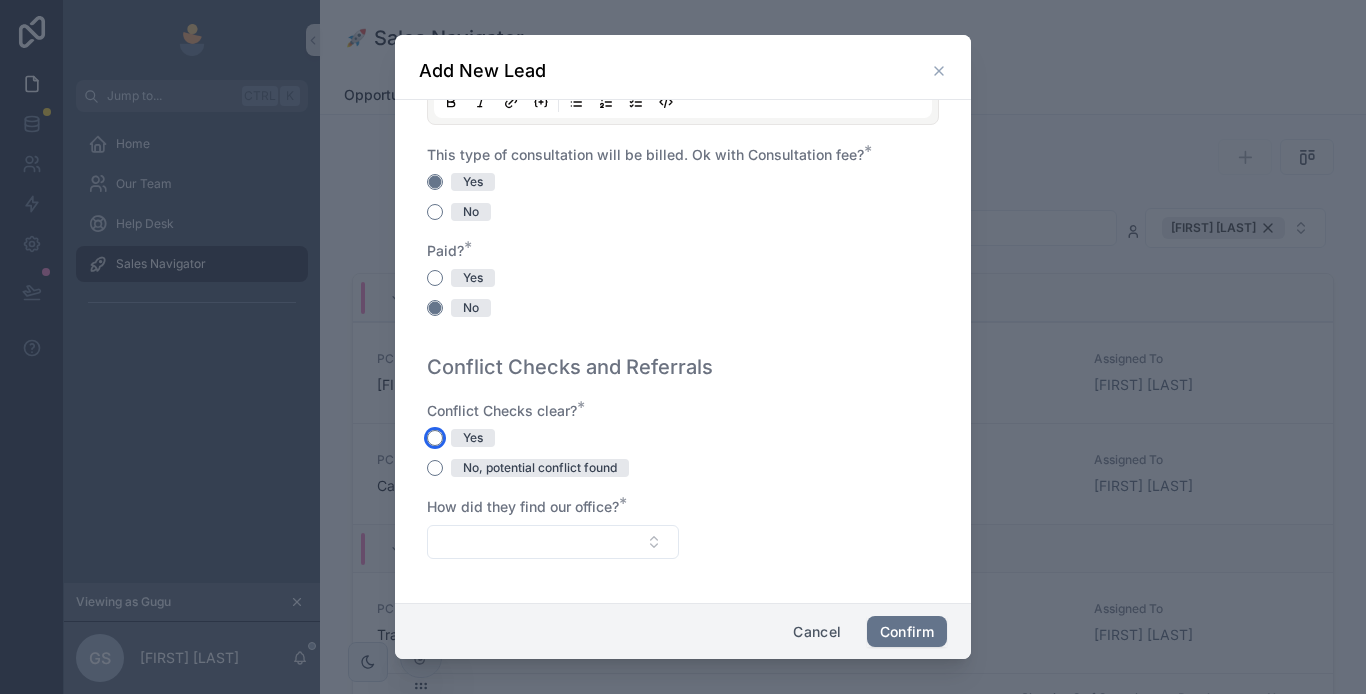 click on "Yes" at bounding box center [435, 438] 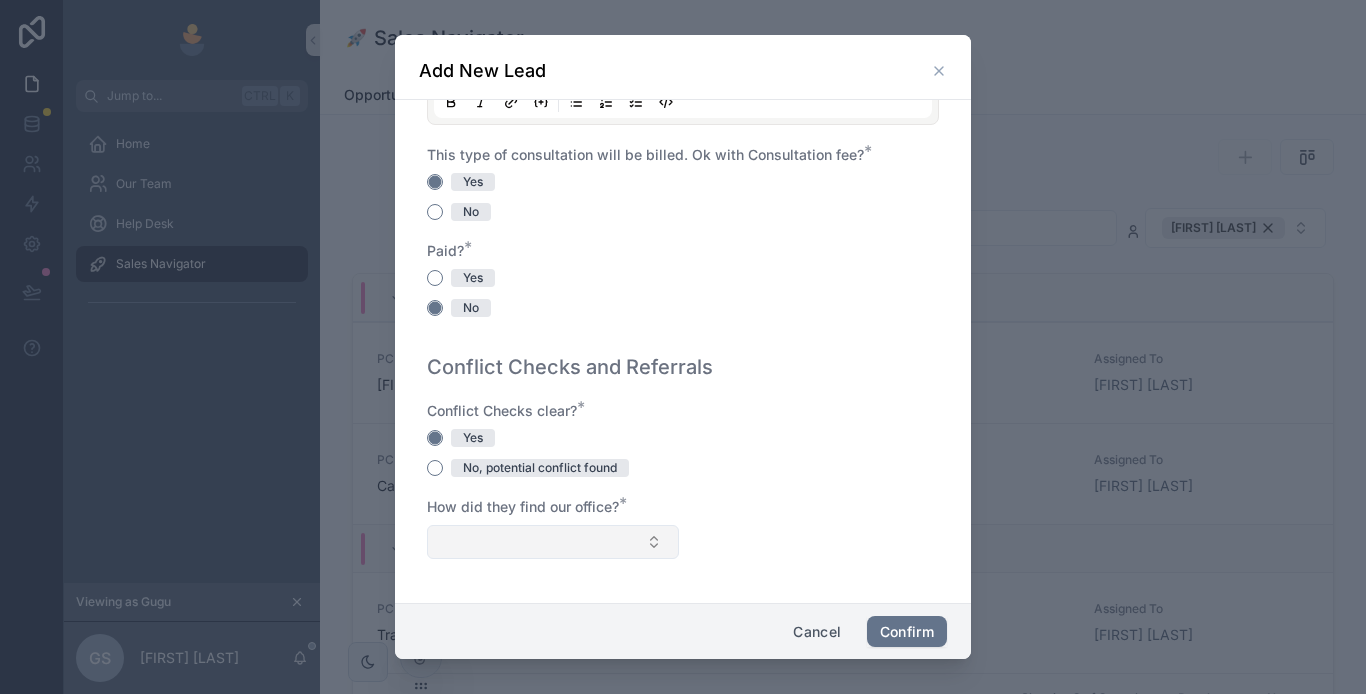 click at bounding box center (553, 542) 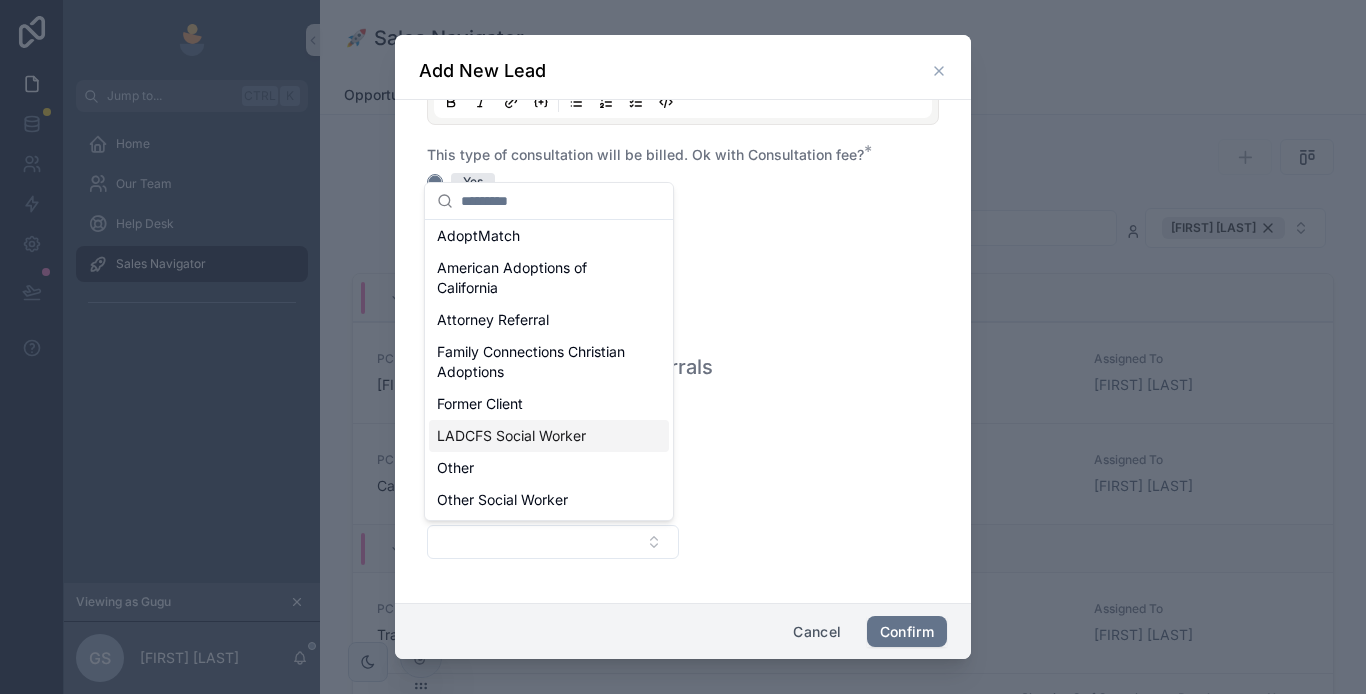 scroll, scrollTop: 100, scrollLeft: 0, axis: vertical 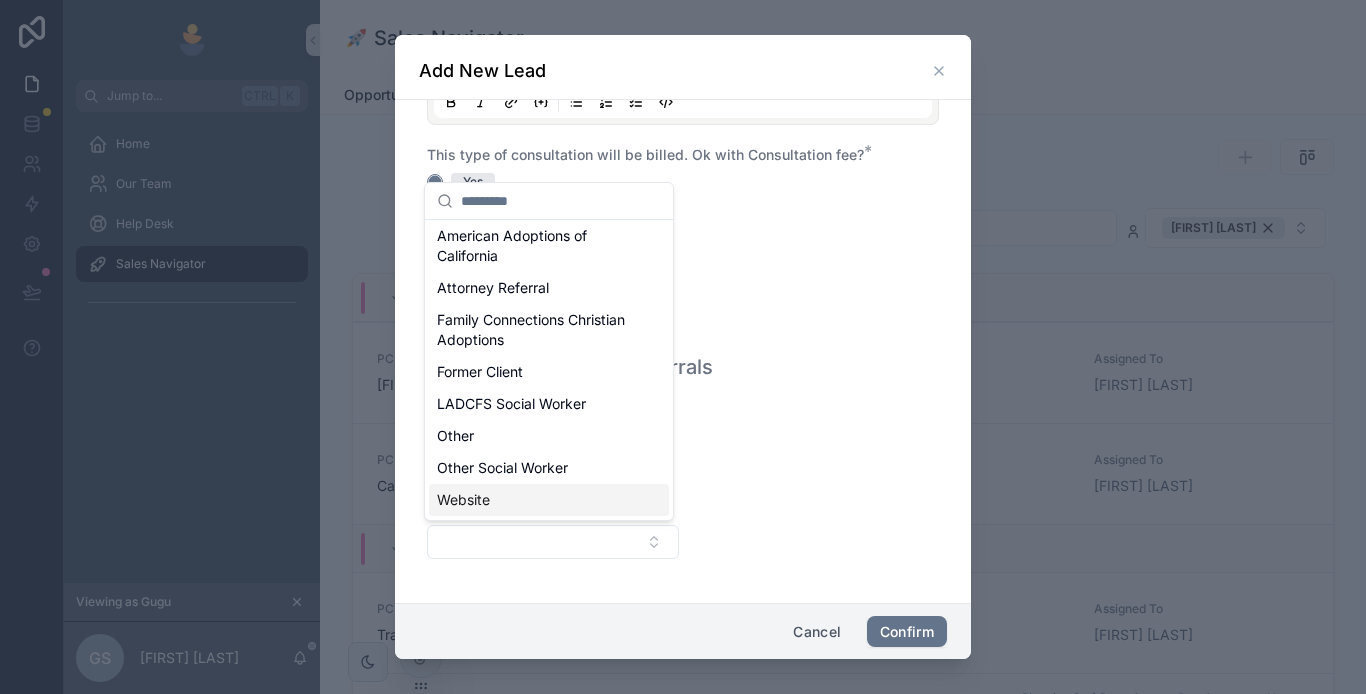 click on "Website" at bounding box center [463, 500] 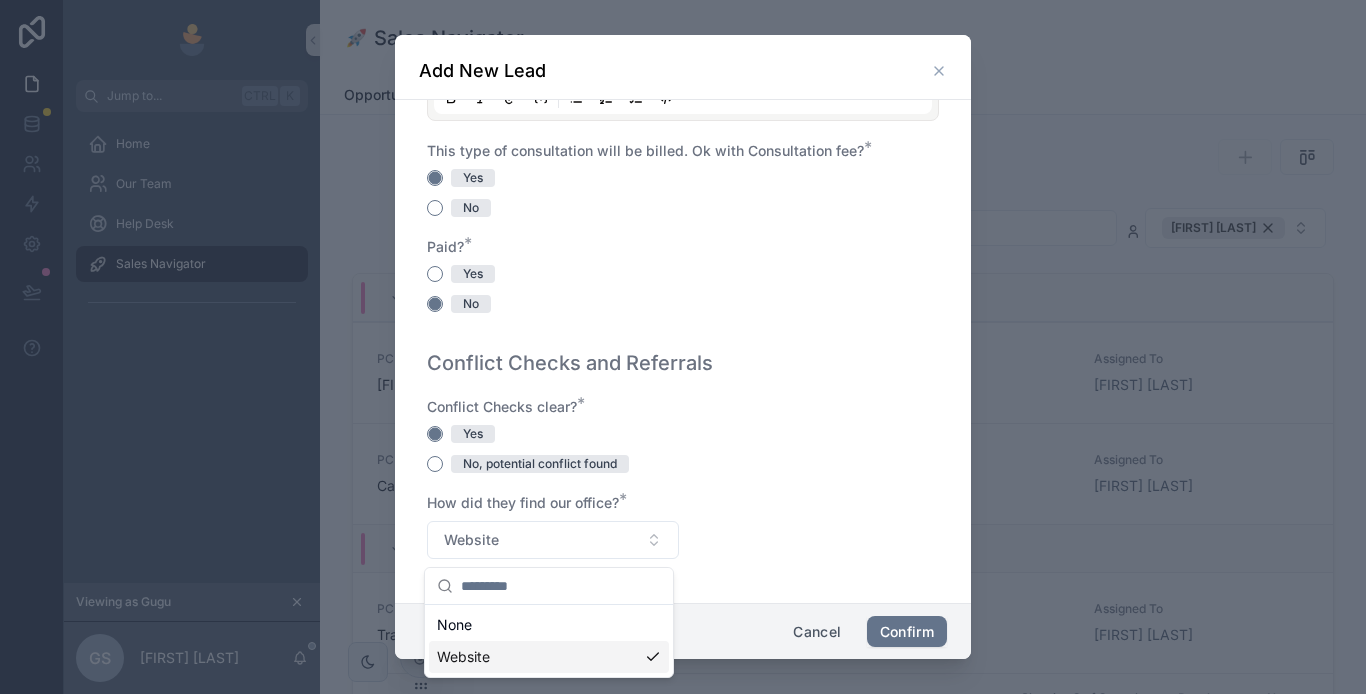scroll, scrollTop: 0, scrollLeft: 0, axis: both 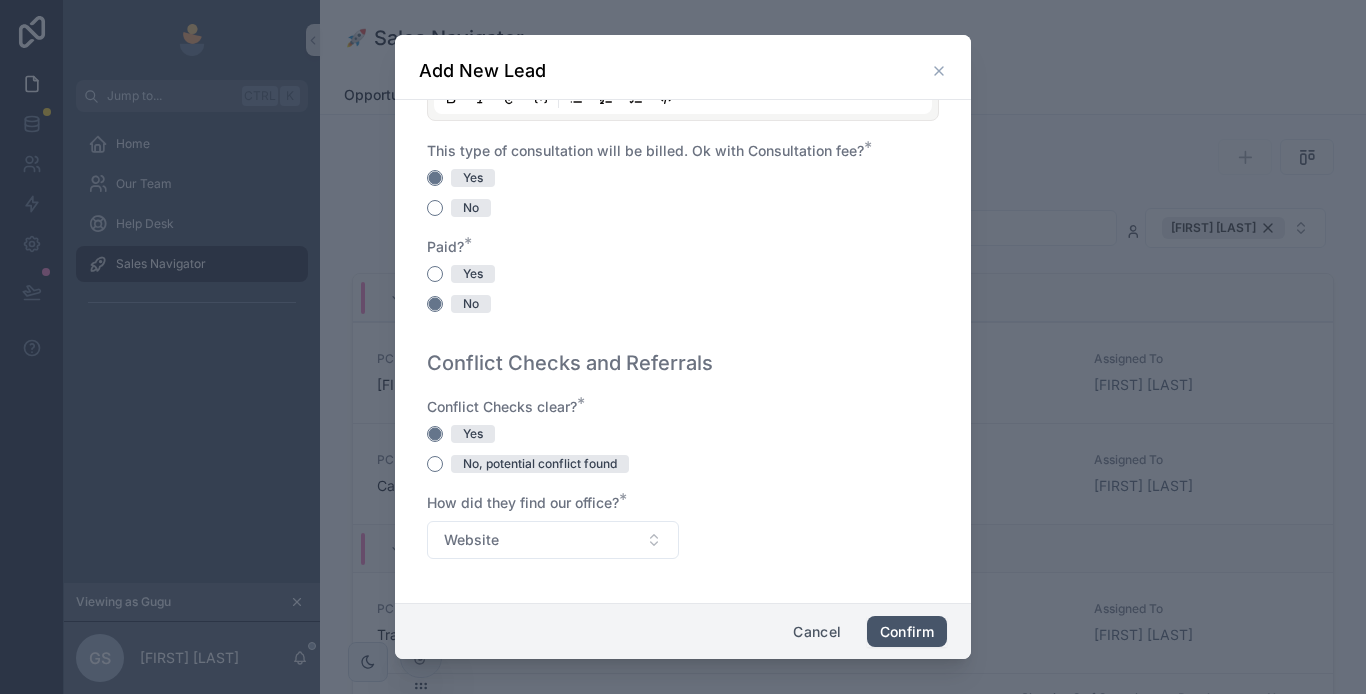 click on "Confirm" at bounding box center [907, 632] 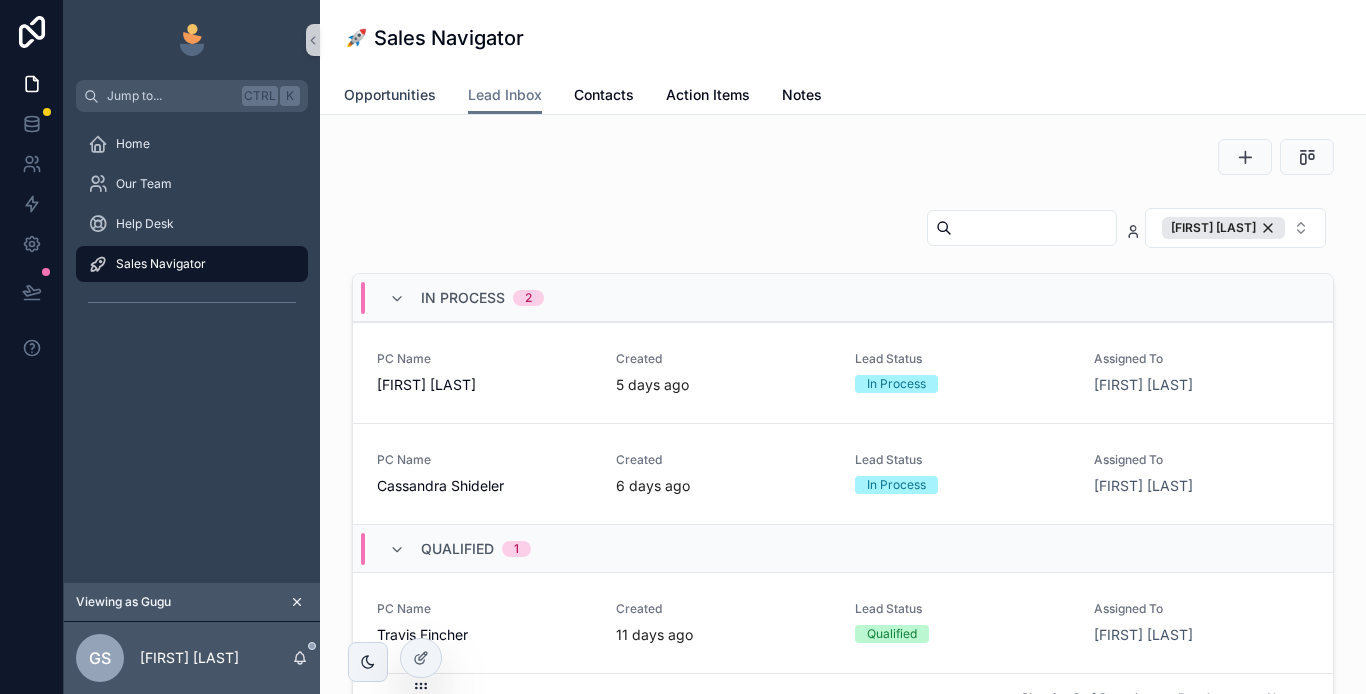 click on "Opportunities" at bounding box center [390, 95] 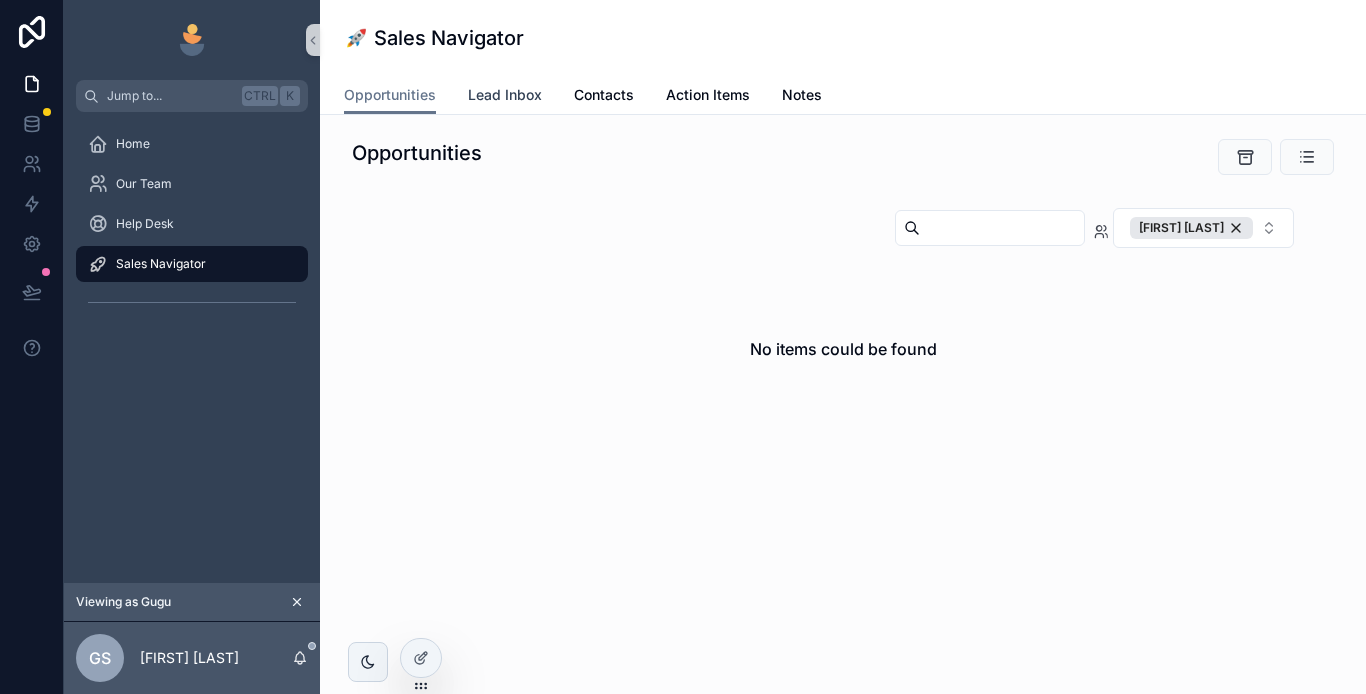 click on "Lead Inbox" at bounding box center (505, 95) 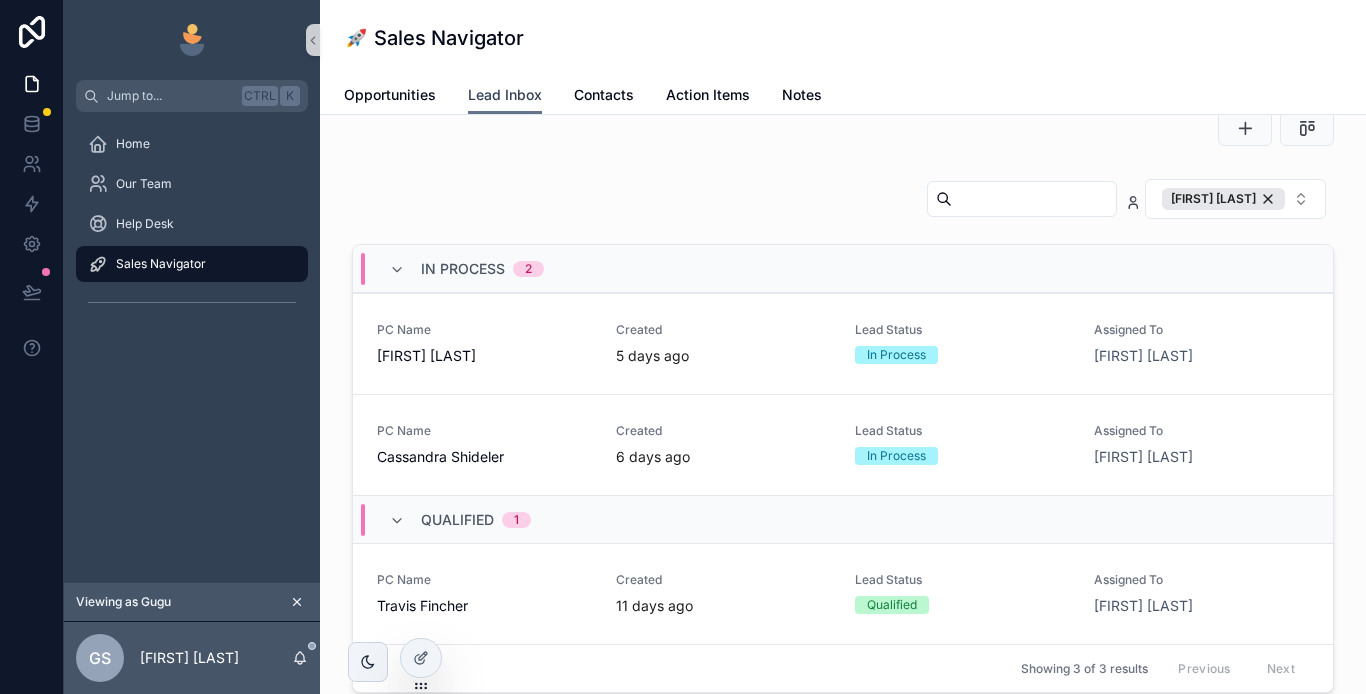 scroll, scrollTop: 0, scrollLeft: 0, axis: both 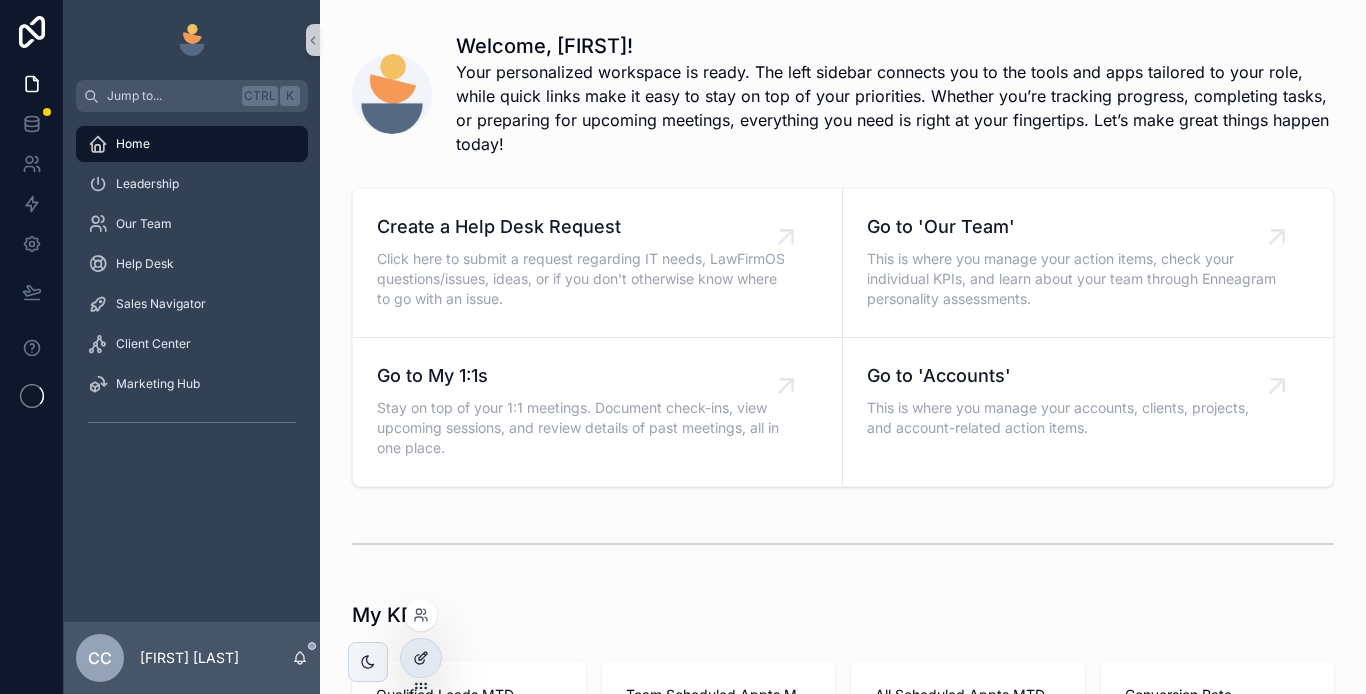 click 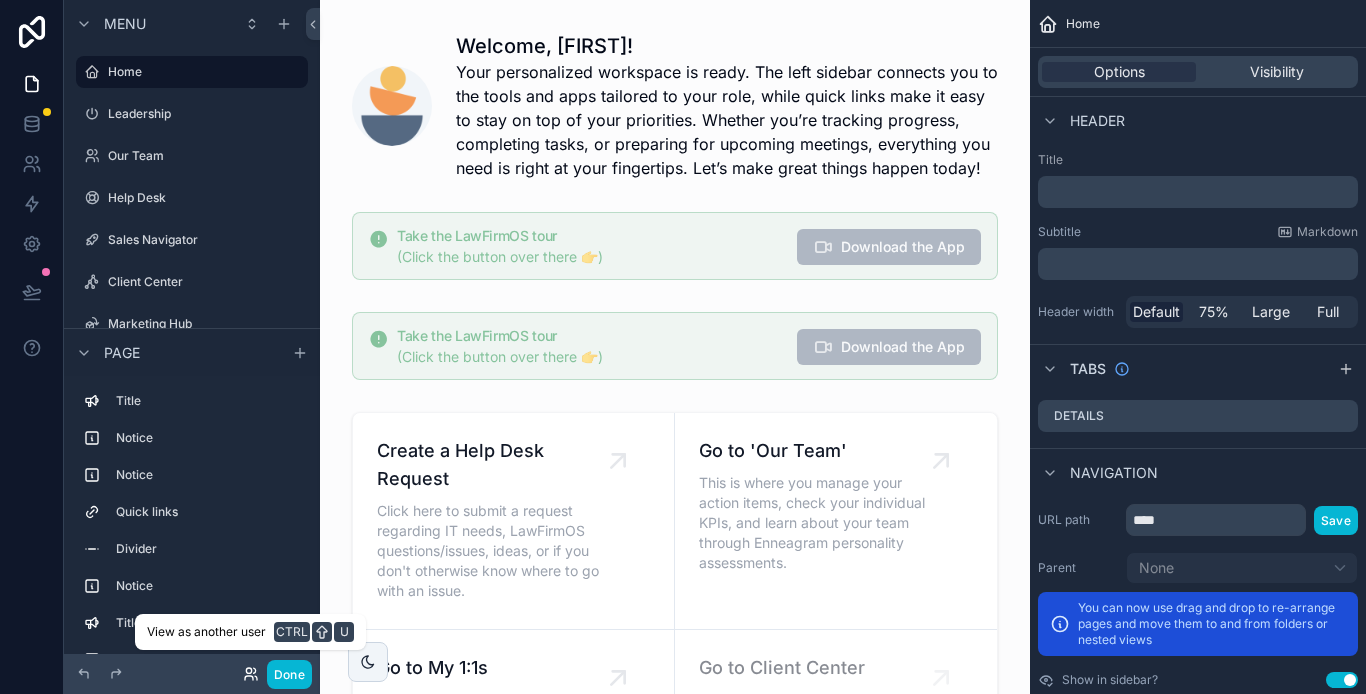 click 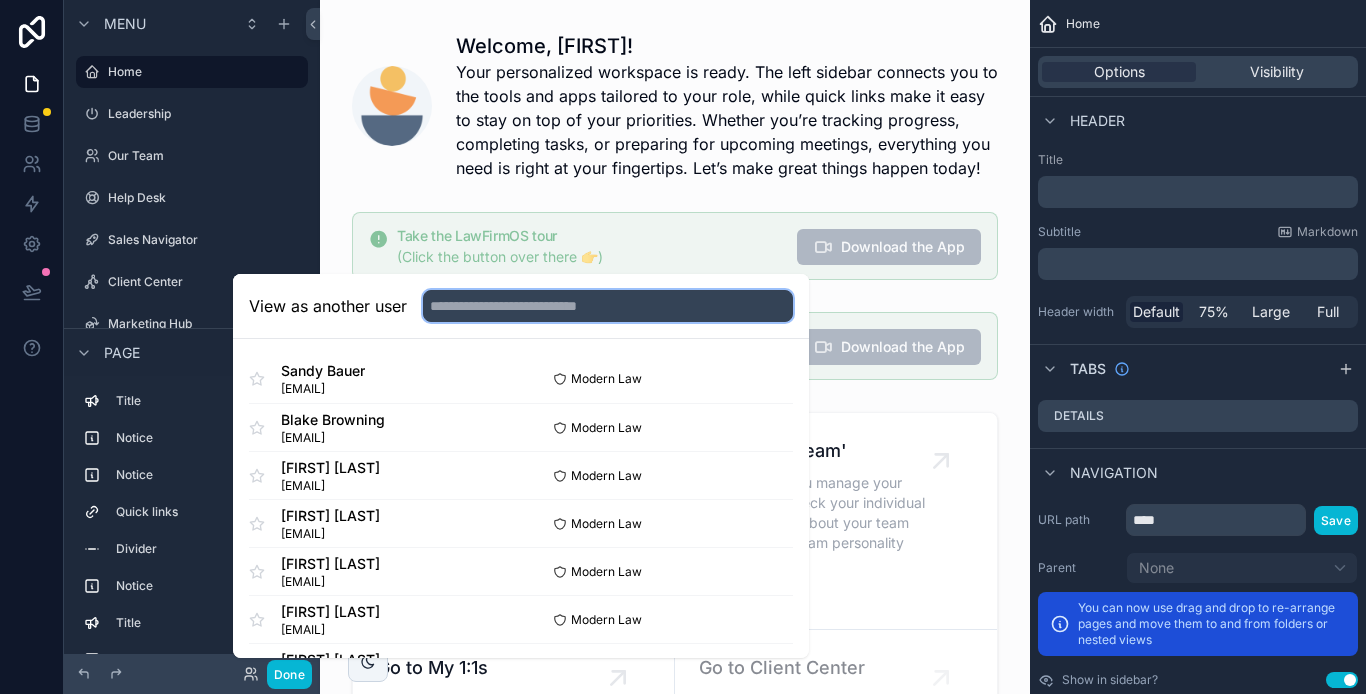 click at bounding box center [608, 306] 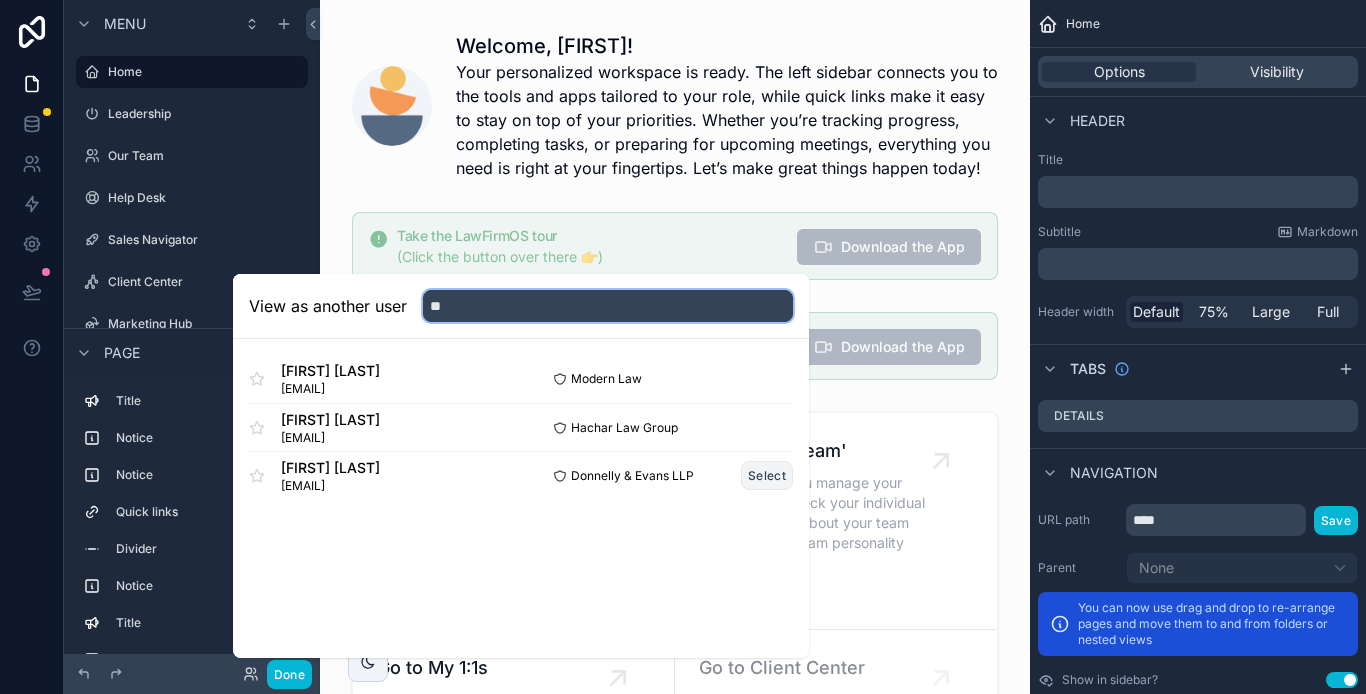 type on "**" 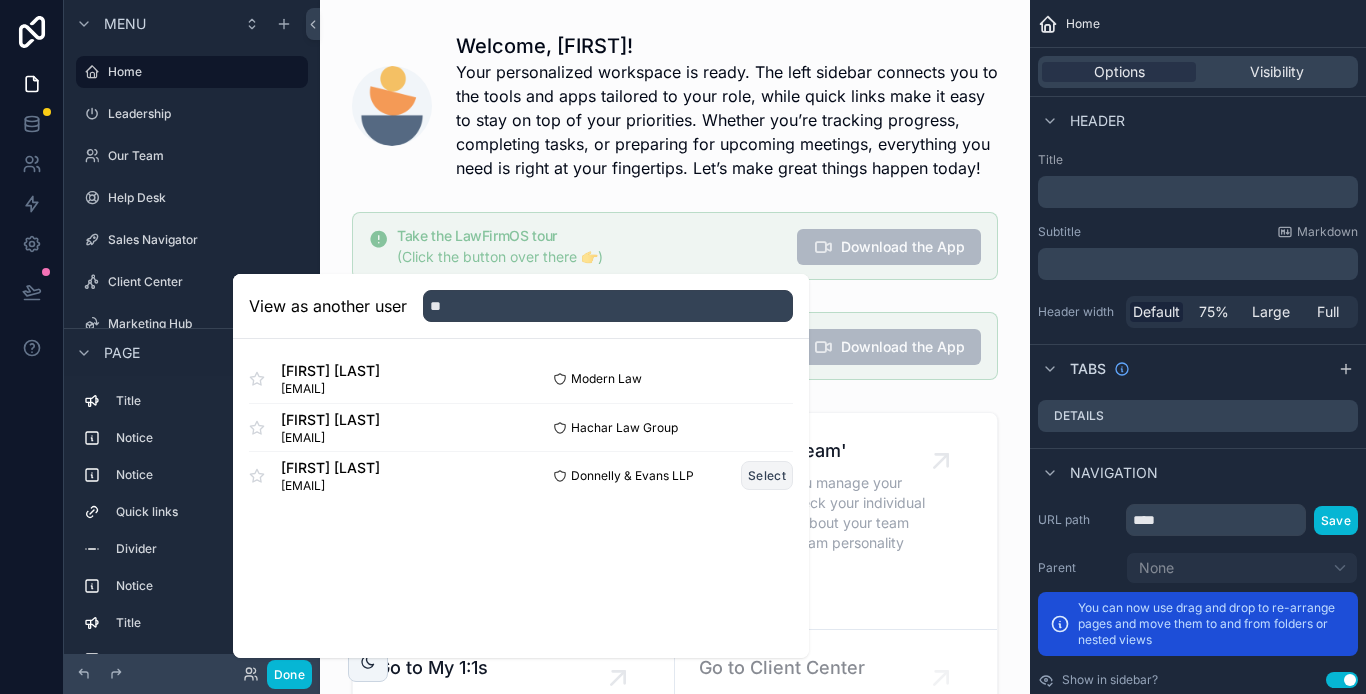 click on "Select" at bounding box center [767, 475] 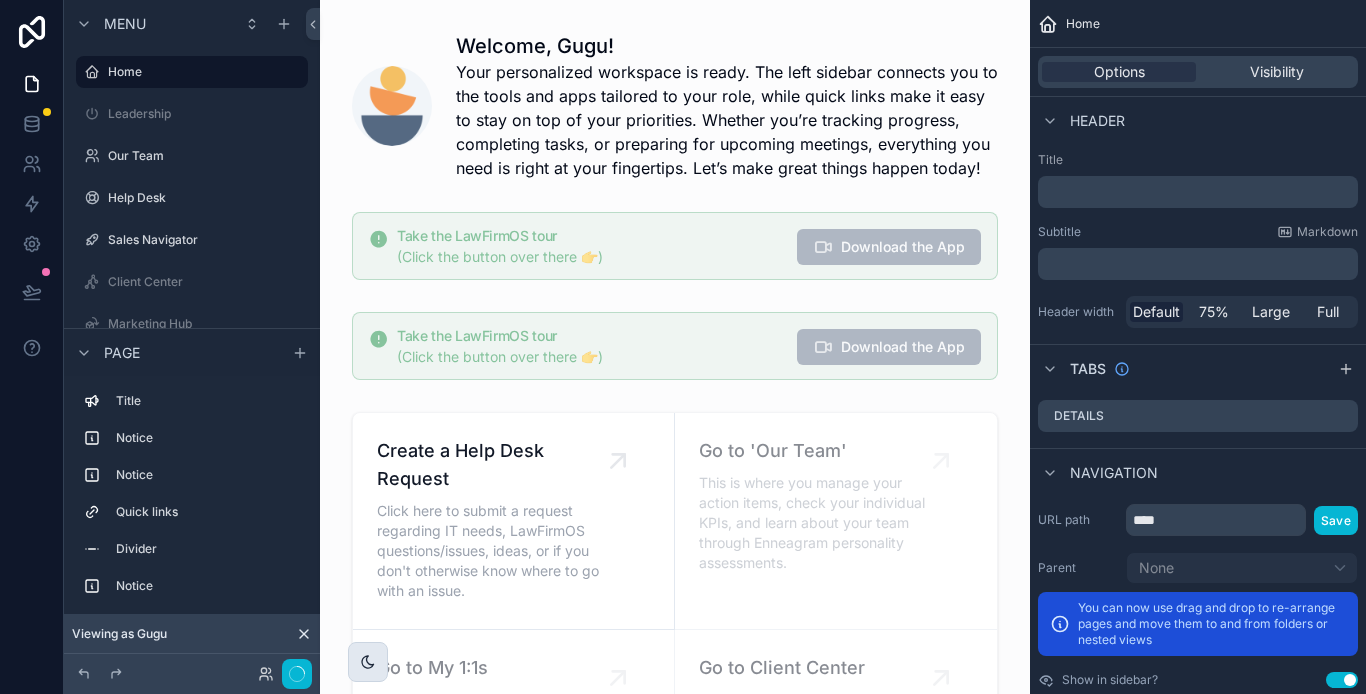 scroll, scrollTop: 0, scrollLeft: 0, axis: both 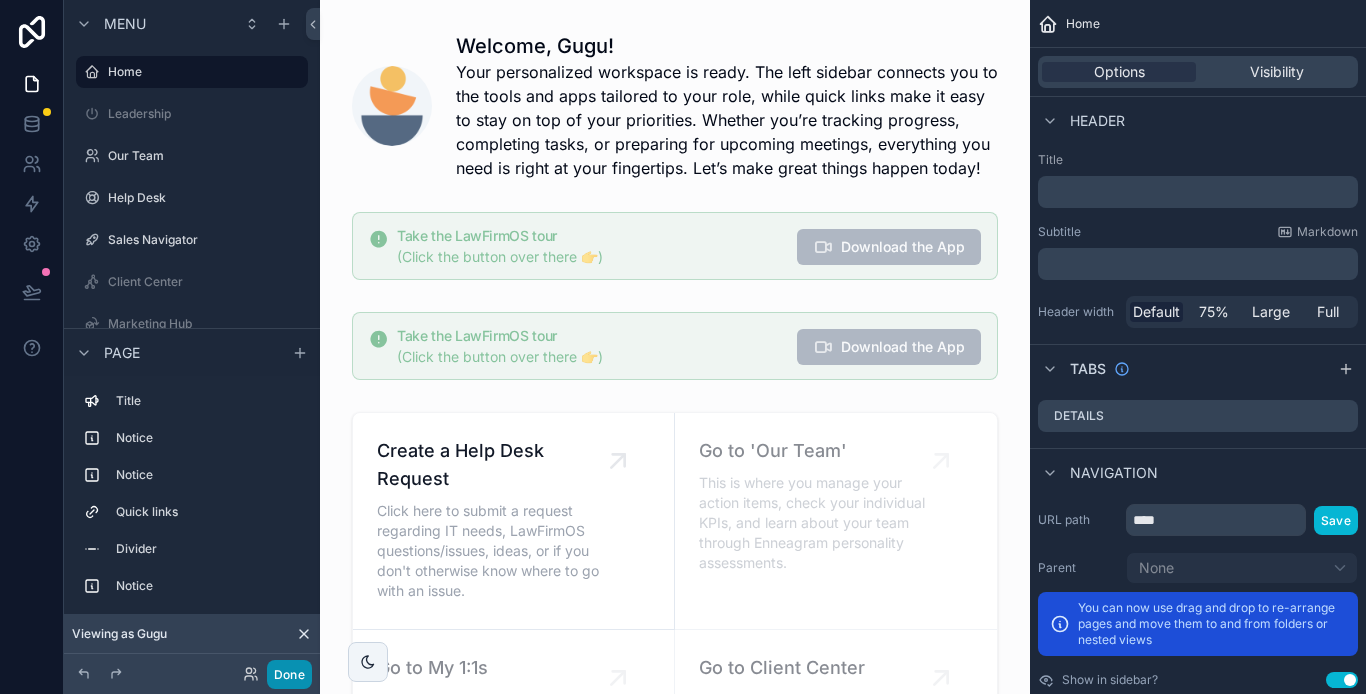 click on "Done" at bounding box center (289, 674) 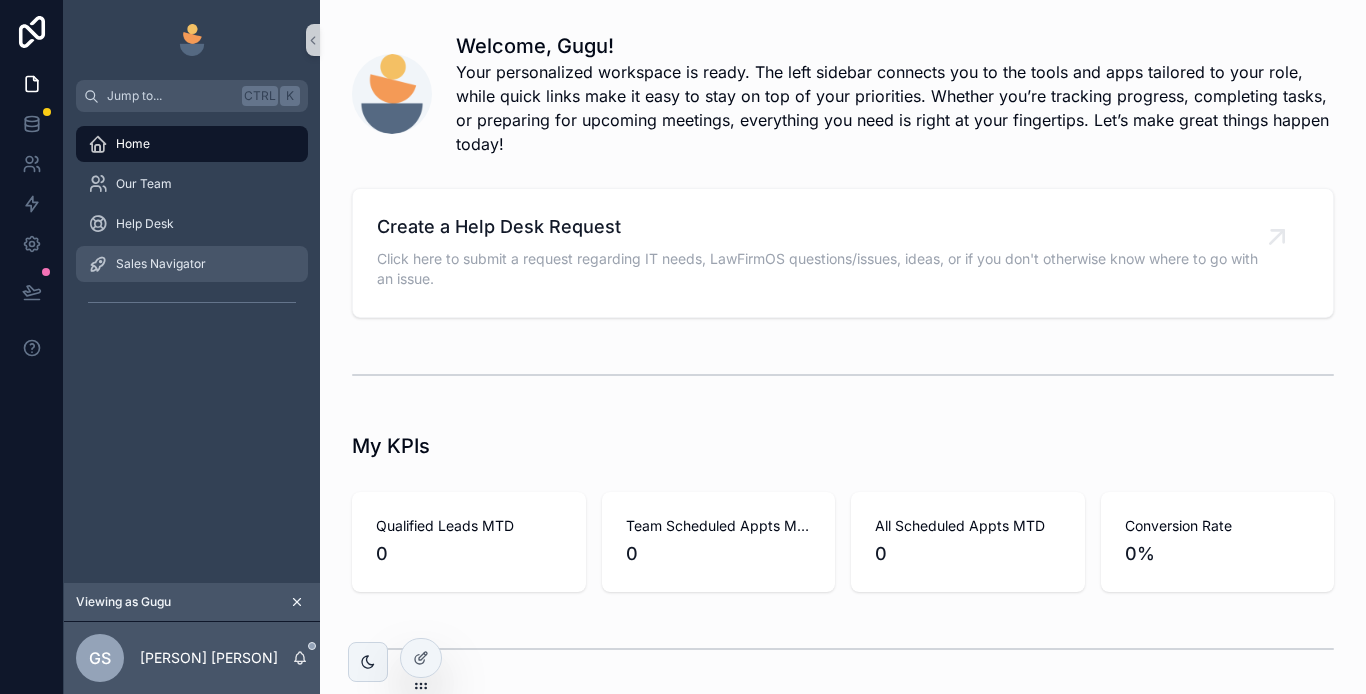 click on "Sales Navigator" at bounding box center (161, 264) 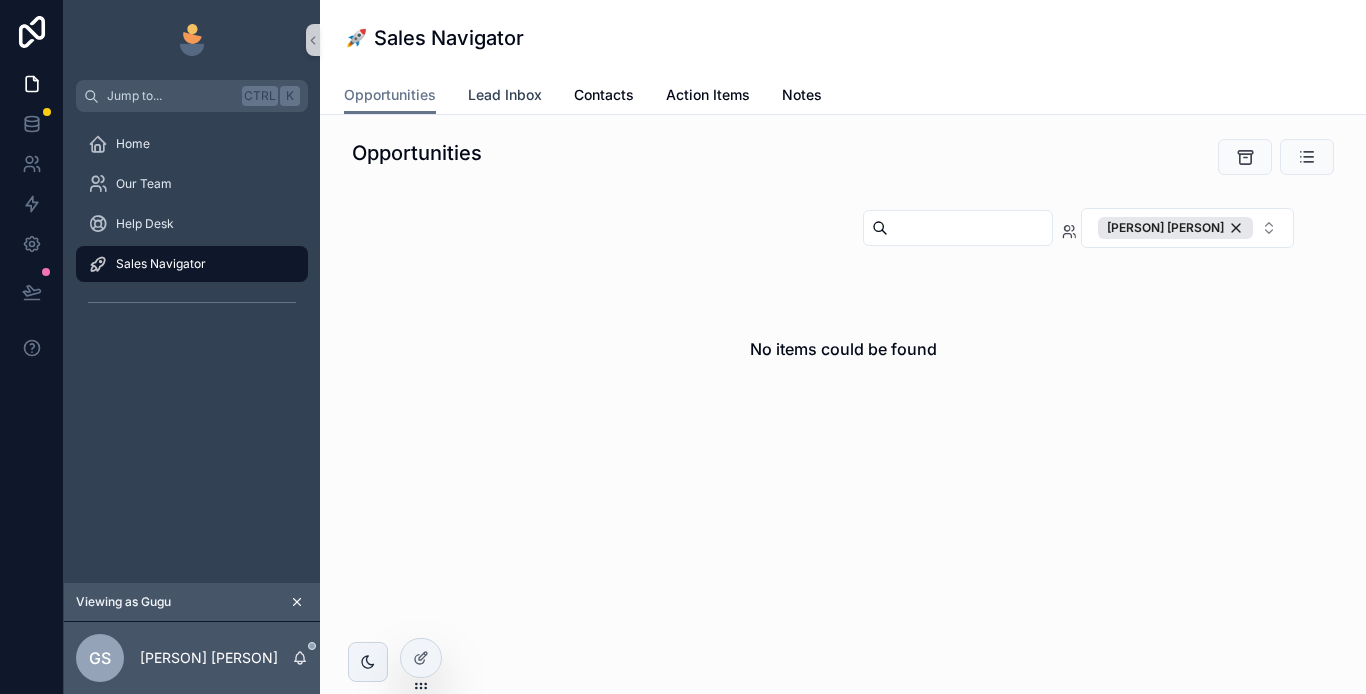drag, startPoint x: 485, startPoint y: 93, endPoint x: 548, endPoint y: 444, distance: 356.60904 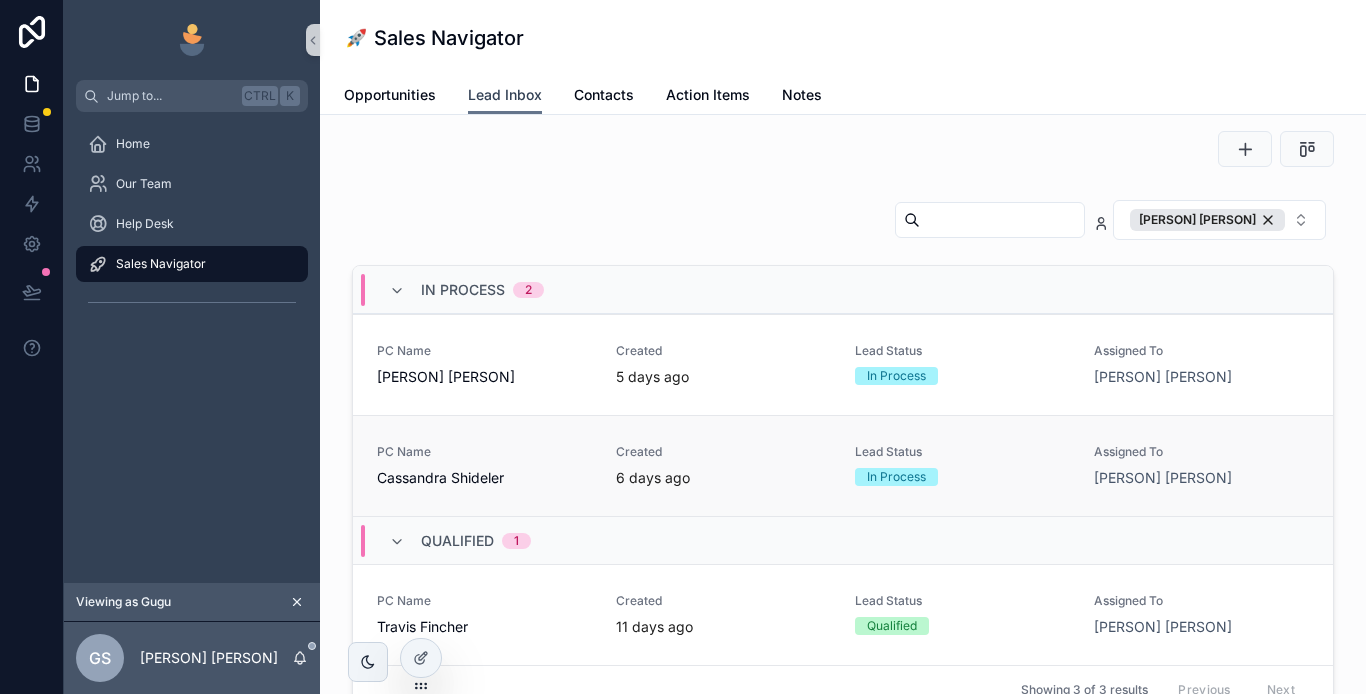 scroll, scrollTop: 0, scrollLeft: 0, axis: both 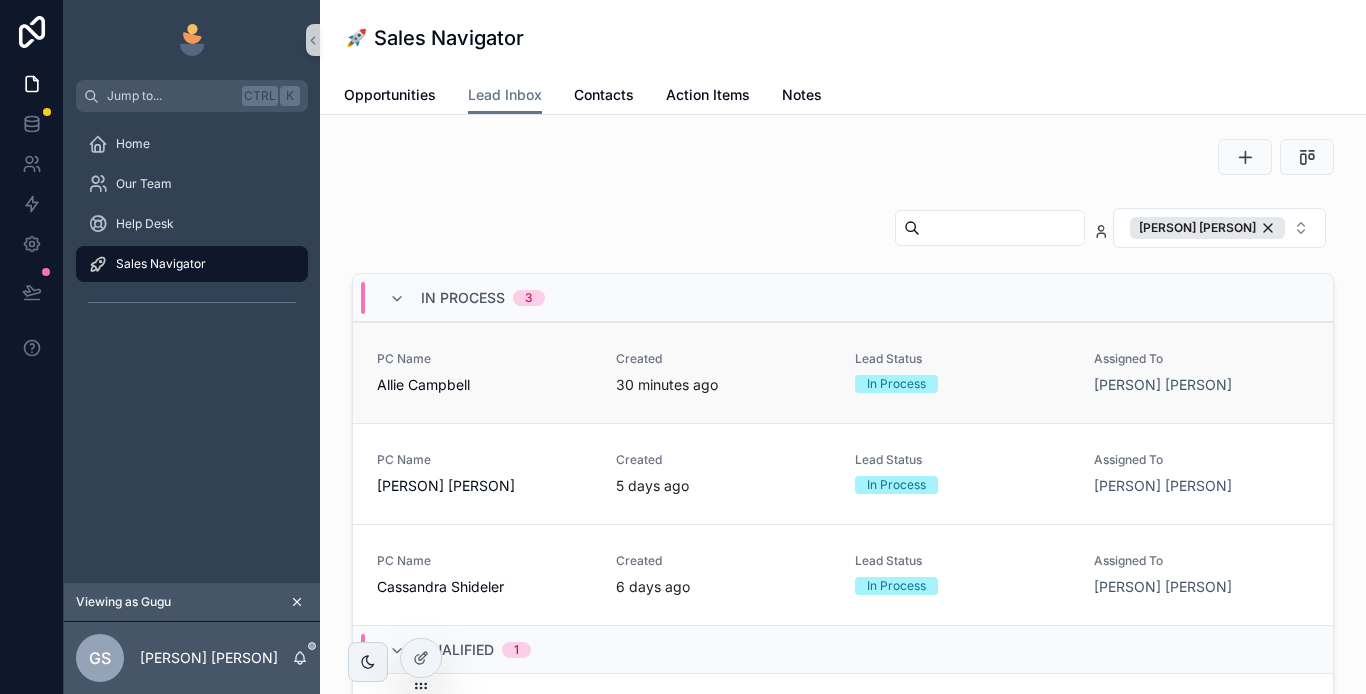 click on "PC Name Allie Campbell Created 30 minutes ago Lead Status In Process Assigned To Gugu Sitole" at bounding box center (843, 372) 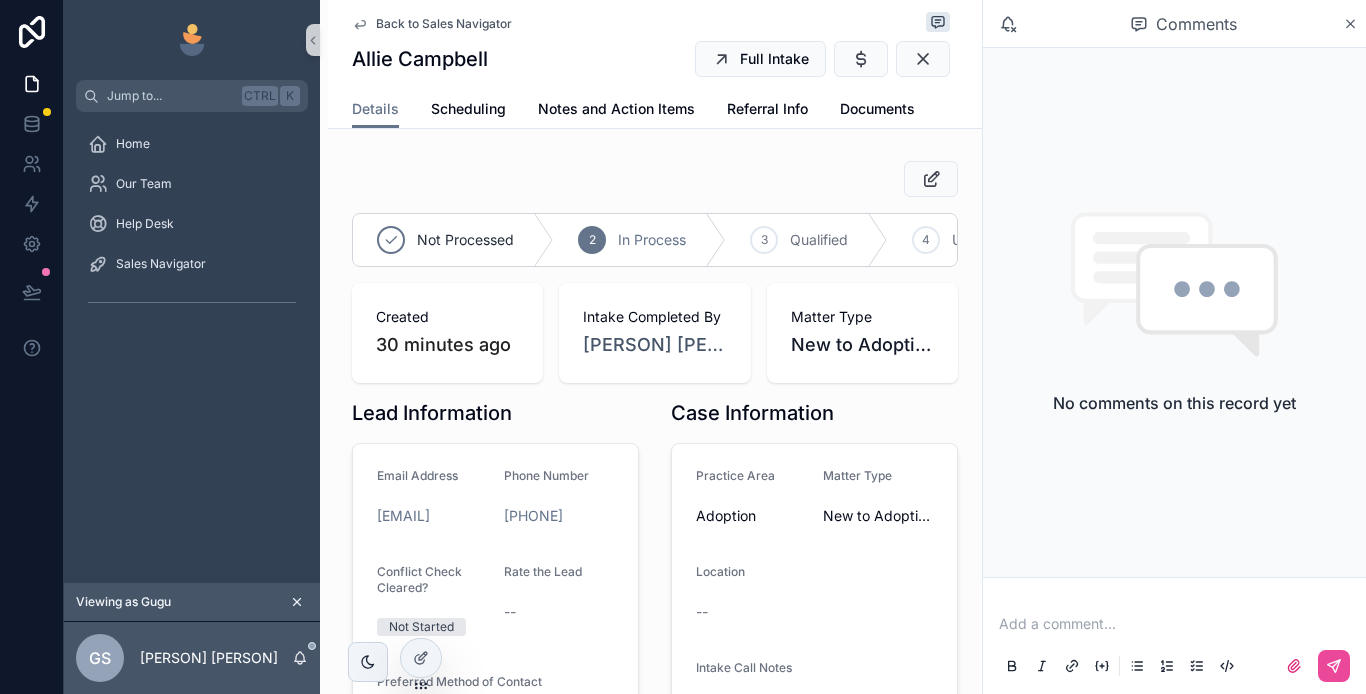 drag, startPoint x: 1356, startPoint y: 19, endPoint x: 1351, endPoint y: 32, distance: 13.928389 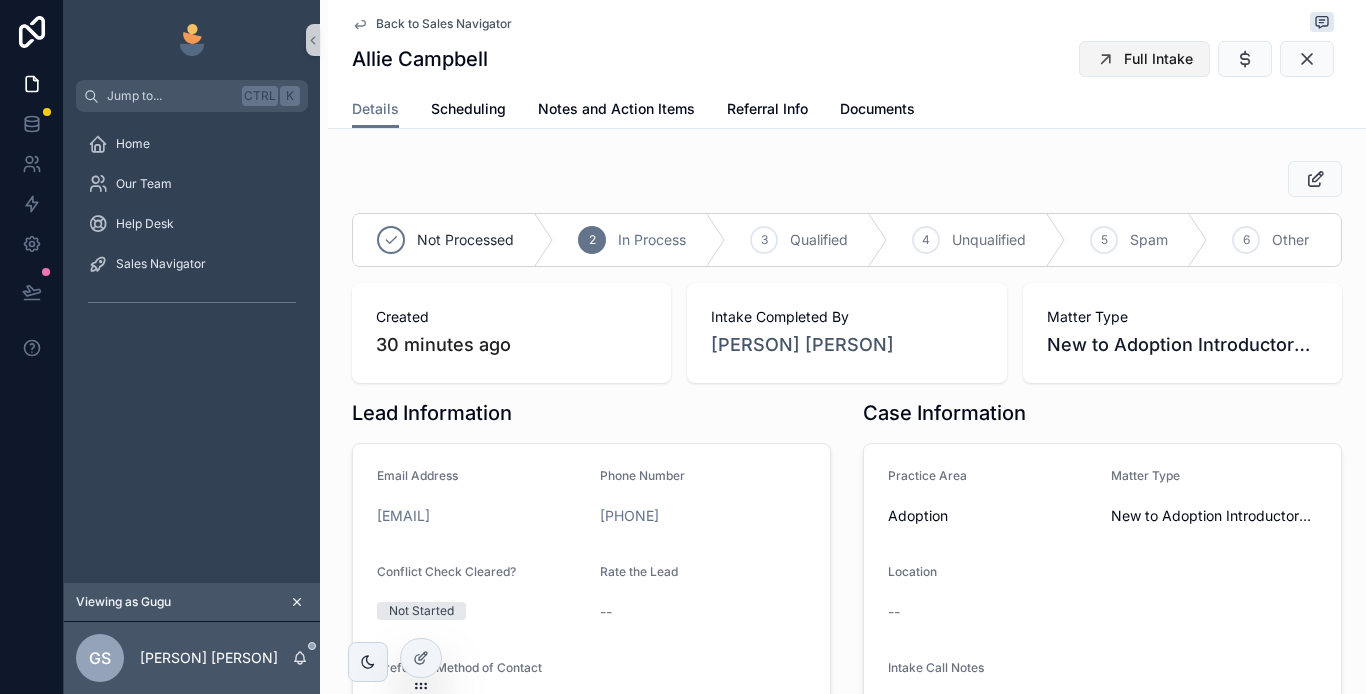 click on "Full Intake" at bounding box center [1158, 59] 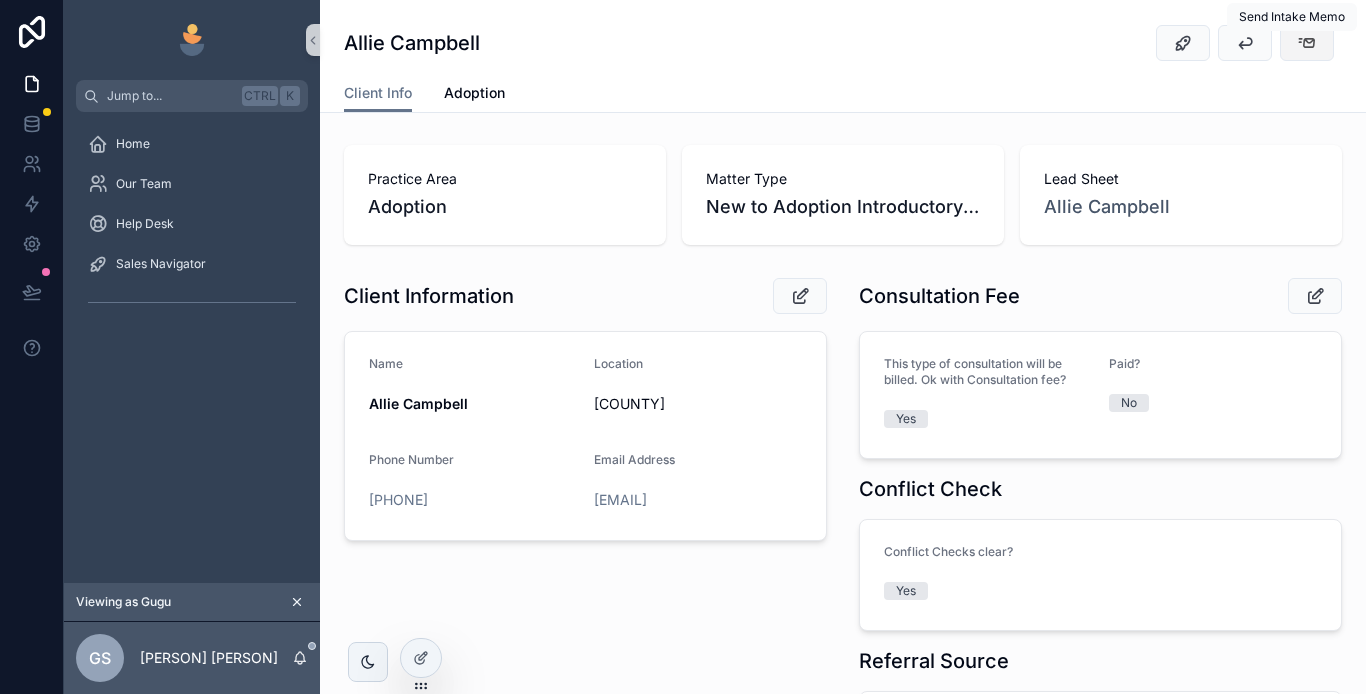 click at bounding box center [1307, 43] 